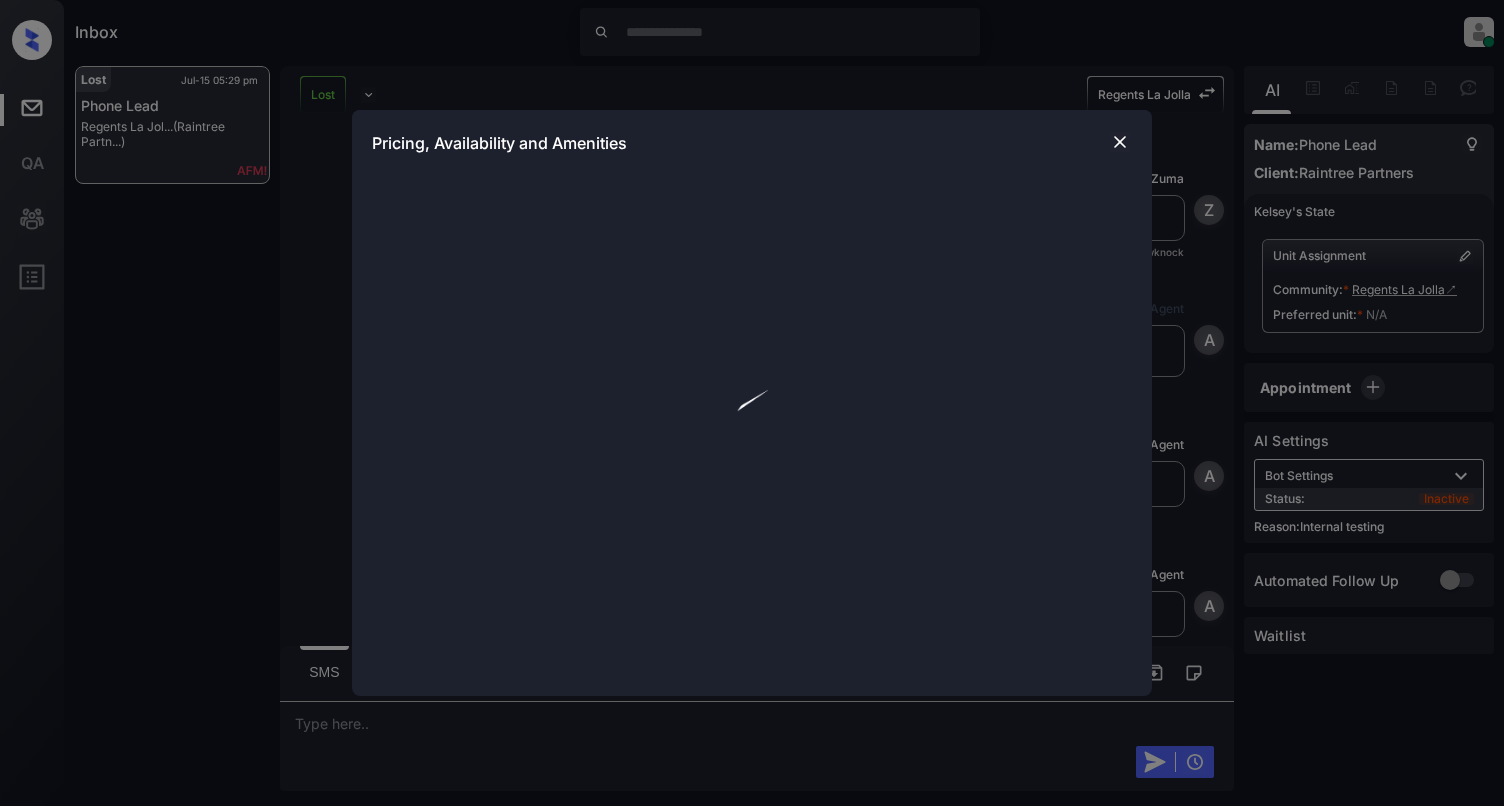 scroll, scrollTop: 0, scrollLeft: 0, axis: both 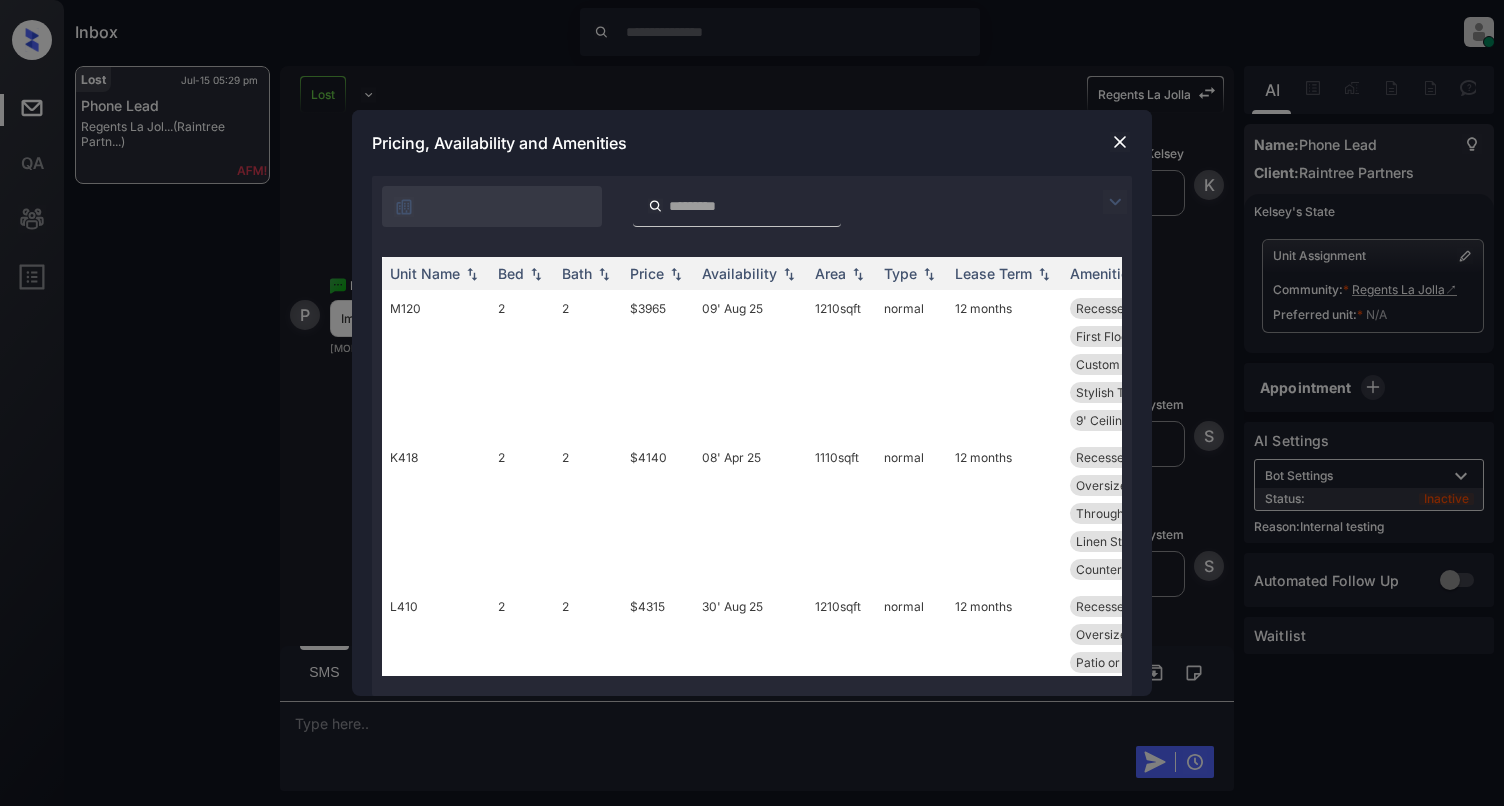 click at bounding box center (749, 206) 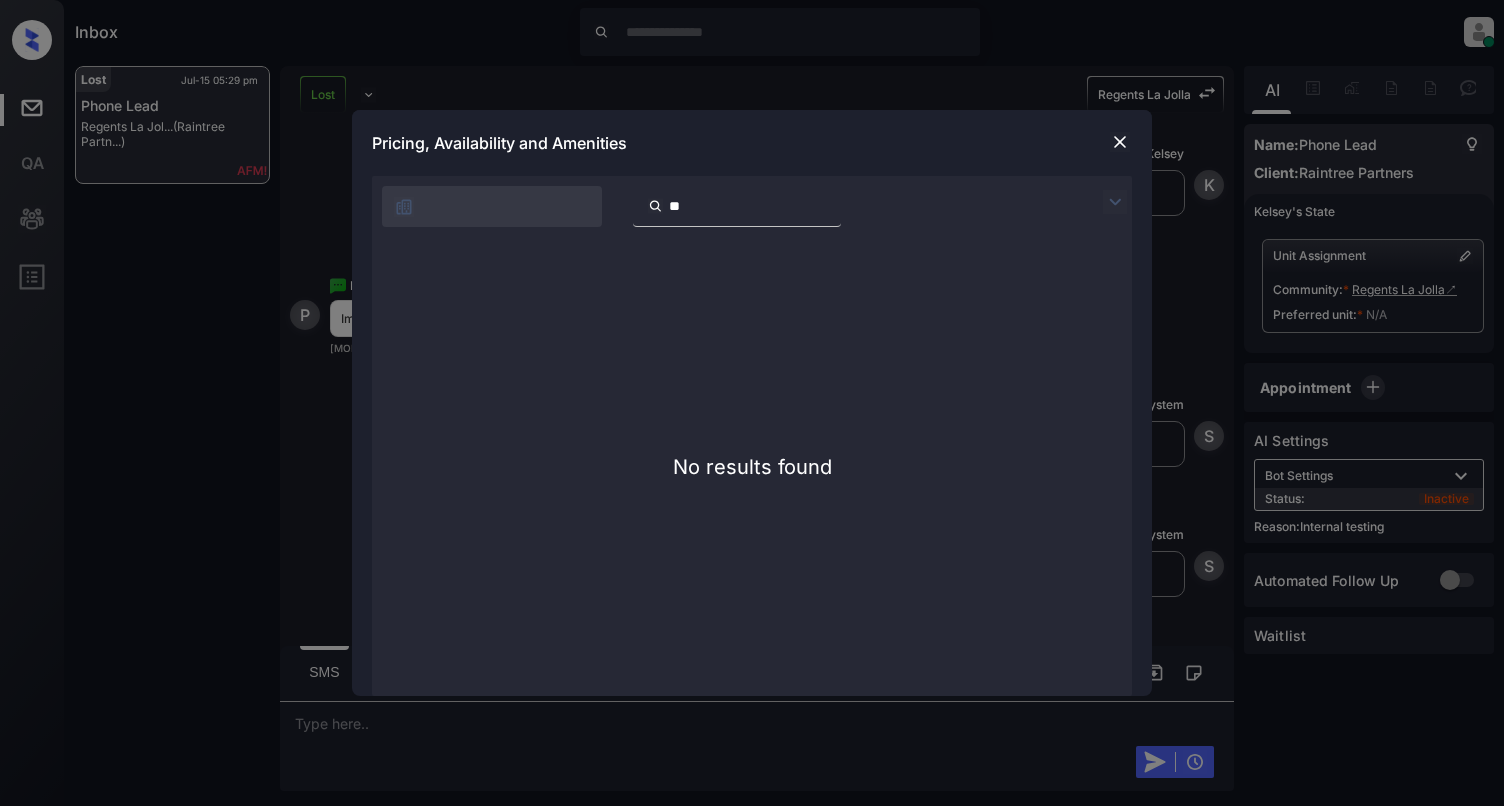 type on "*" 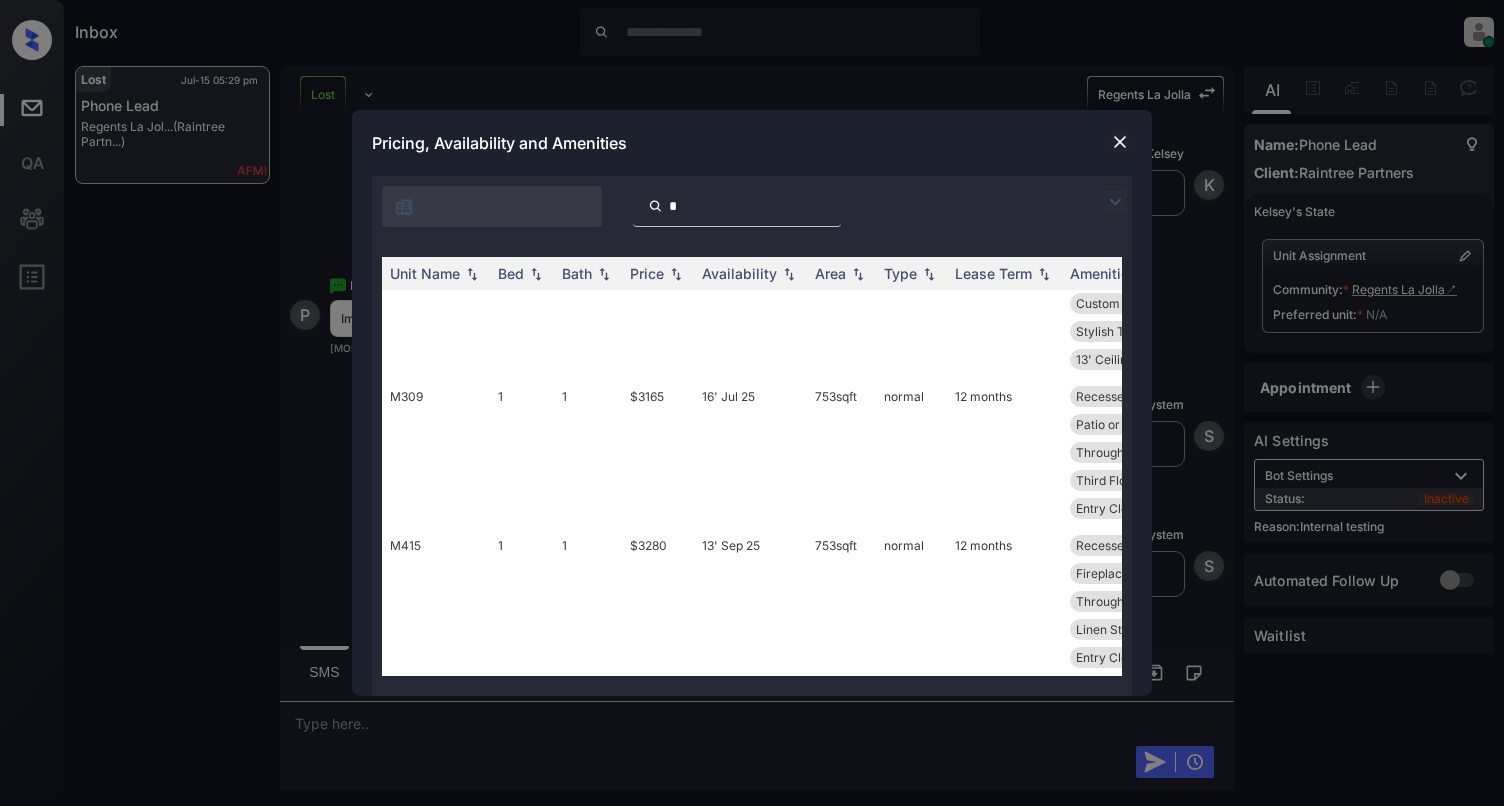 scroll, scrollTop: 882, scrollLeft: 0, axis: vertical 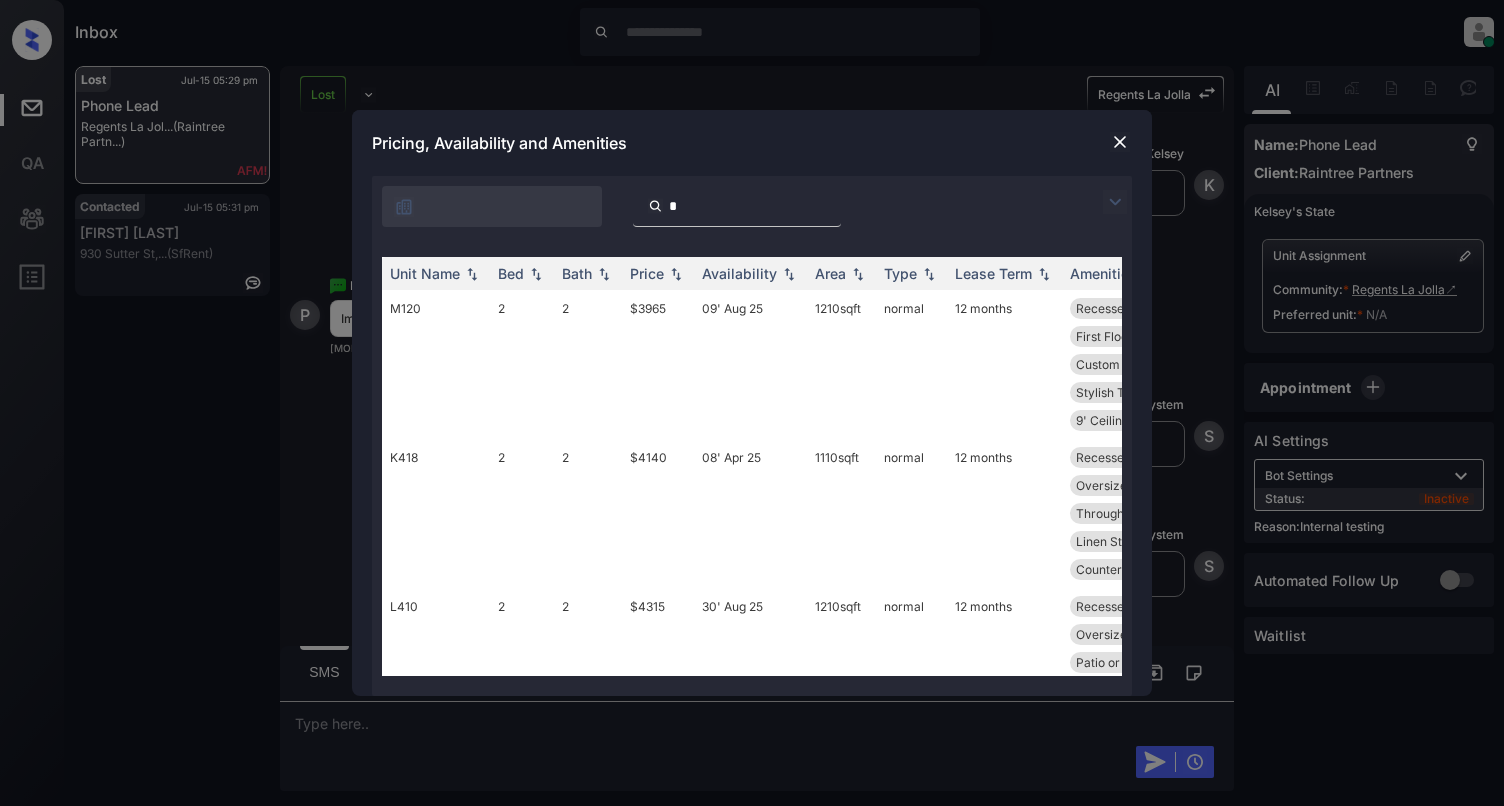 click on "*" at bounding box center (749, 206) 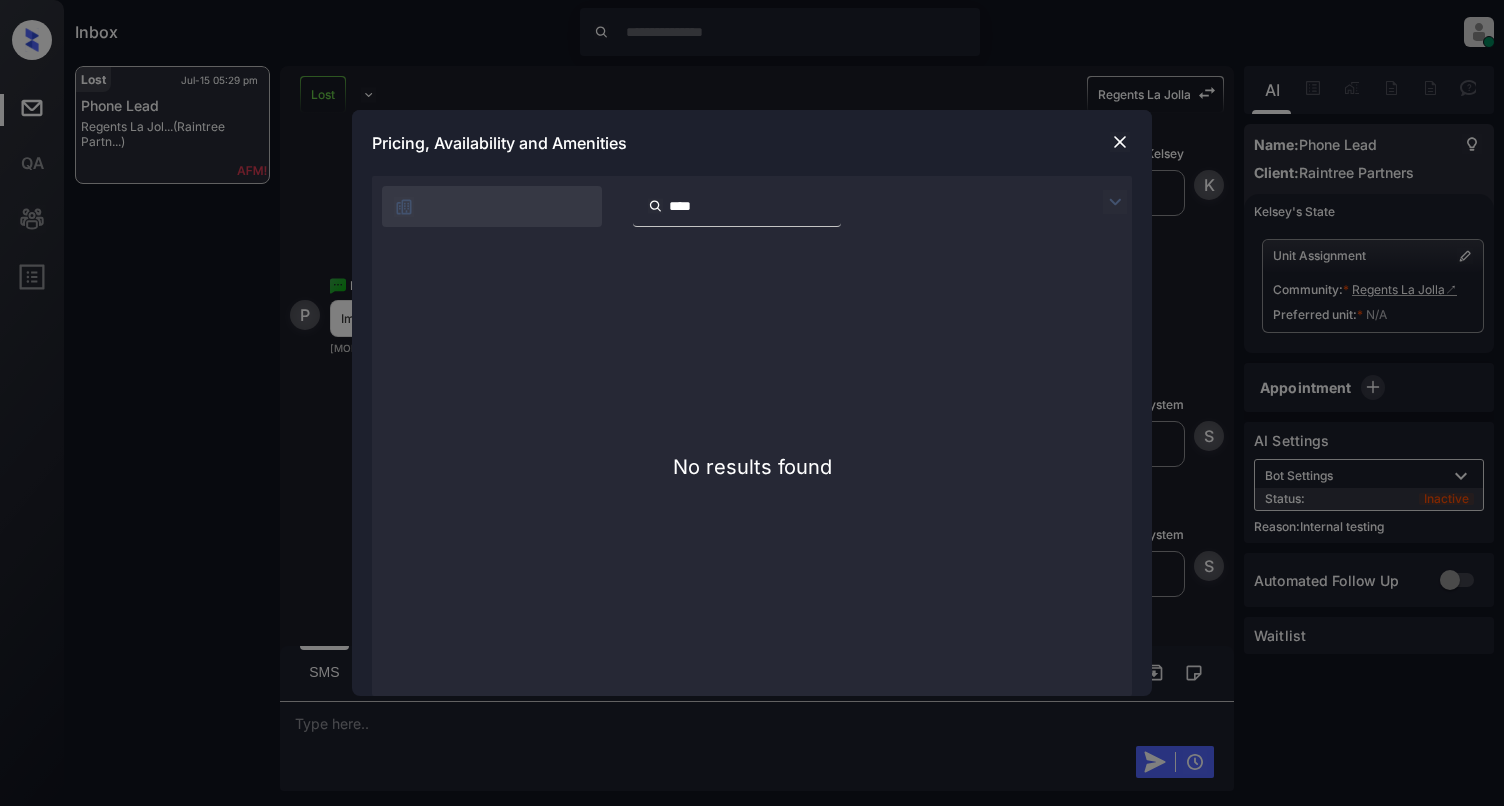 type on "****" 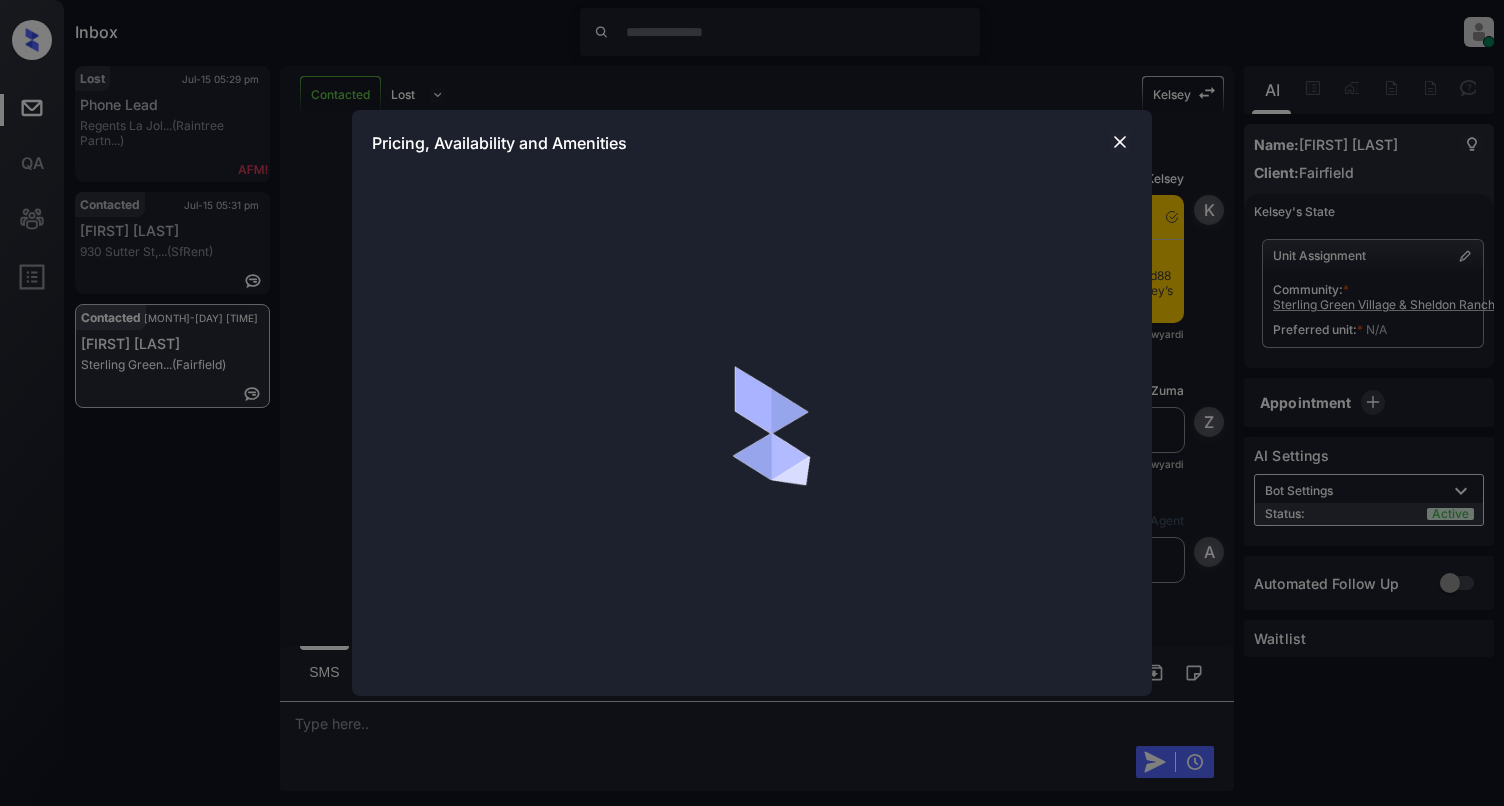 scroll, scrollTop: 0, scrollLeft: 0, axis: both 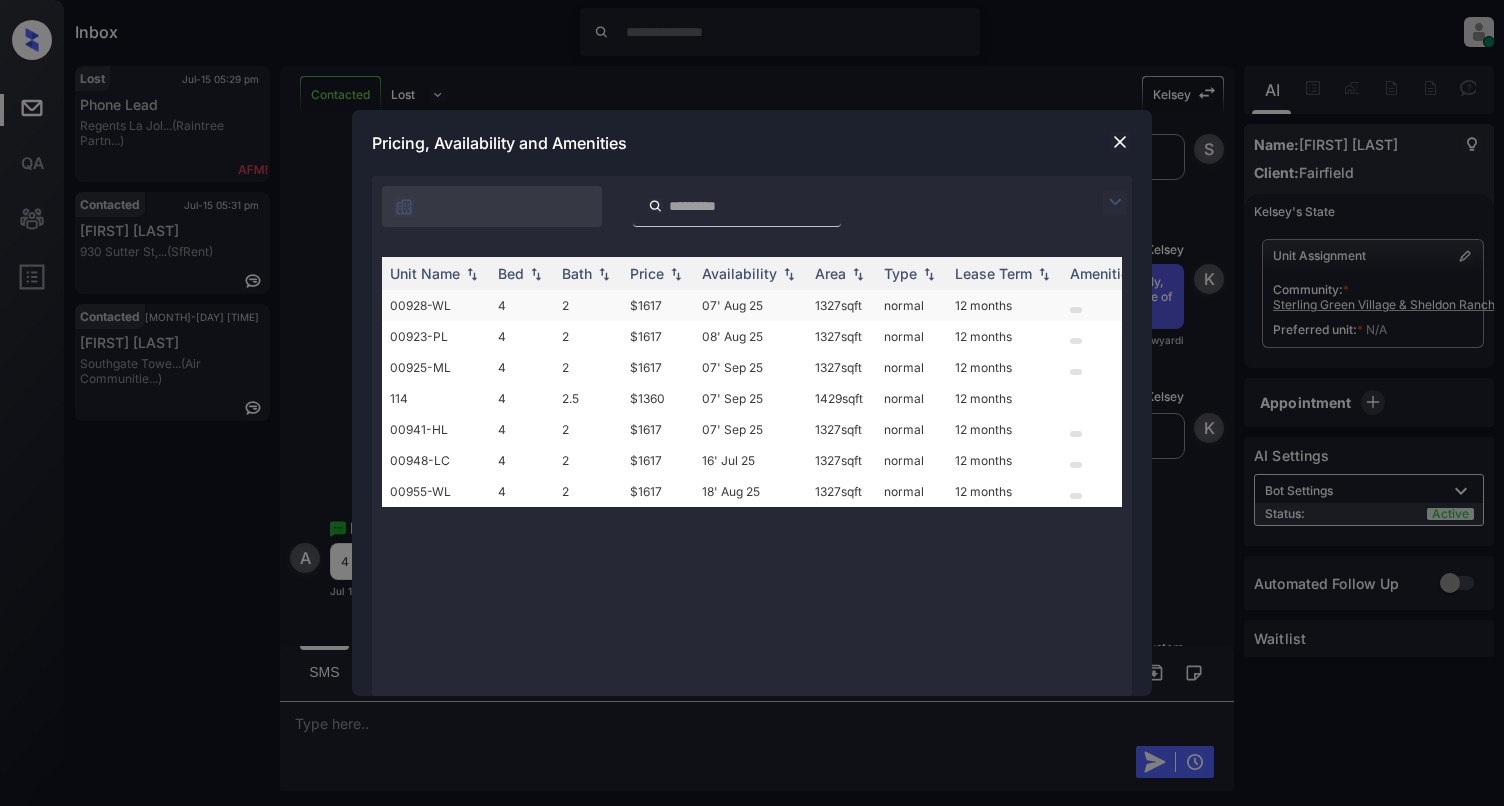 click on "00928-WL" at bounding box center (436, 305) 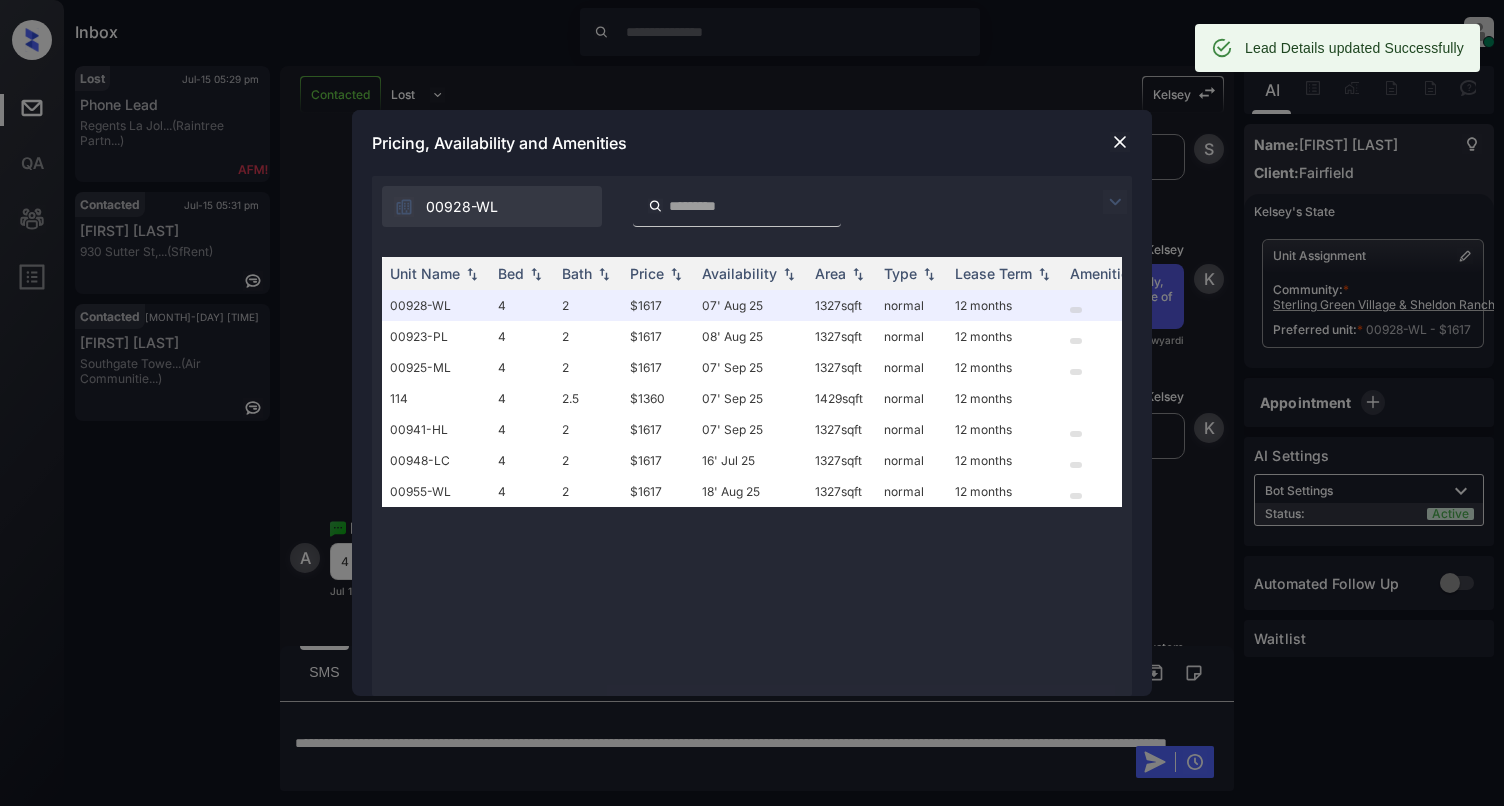 click at bounding box center (1120, 142) 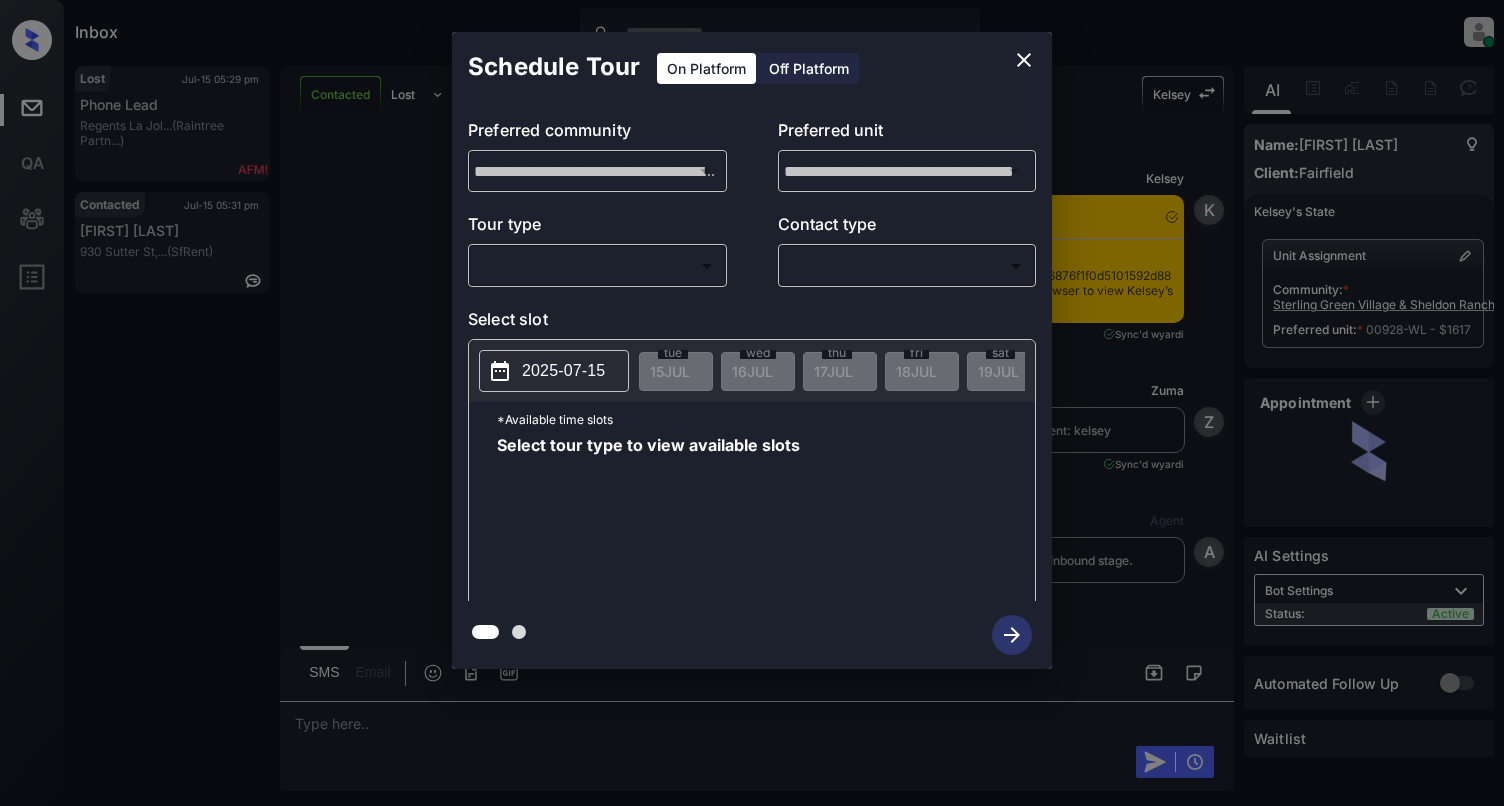 scroll, scrollTop: 0, scrollLeft: 0, axis: both 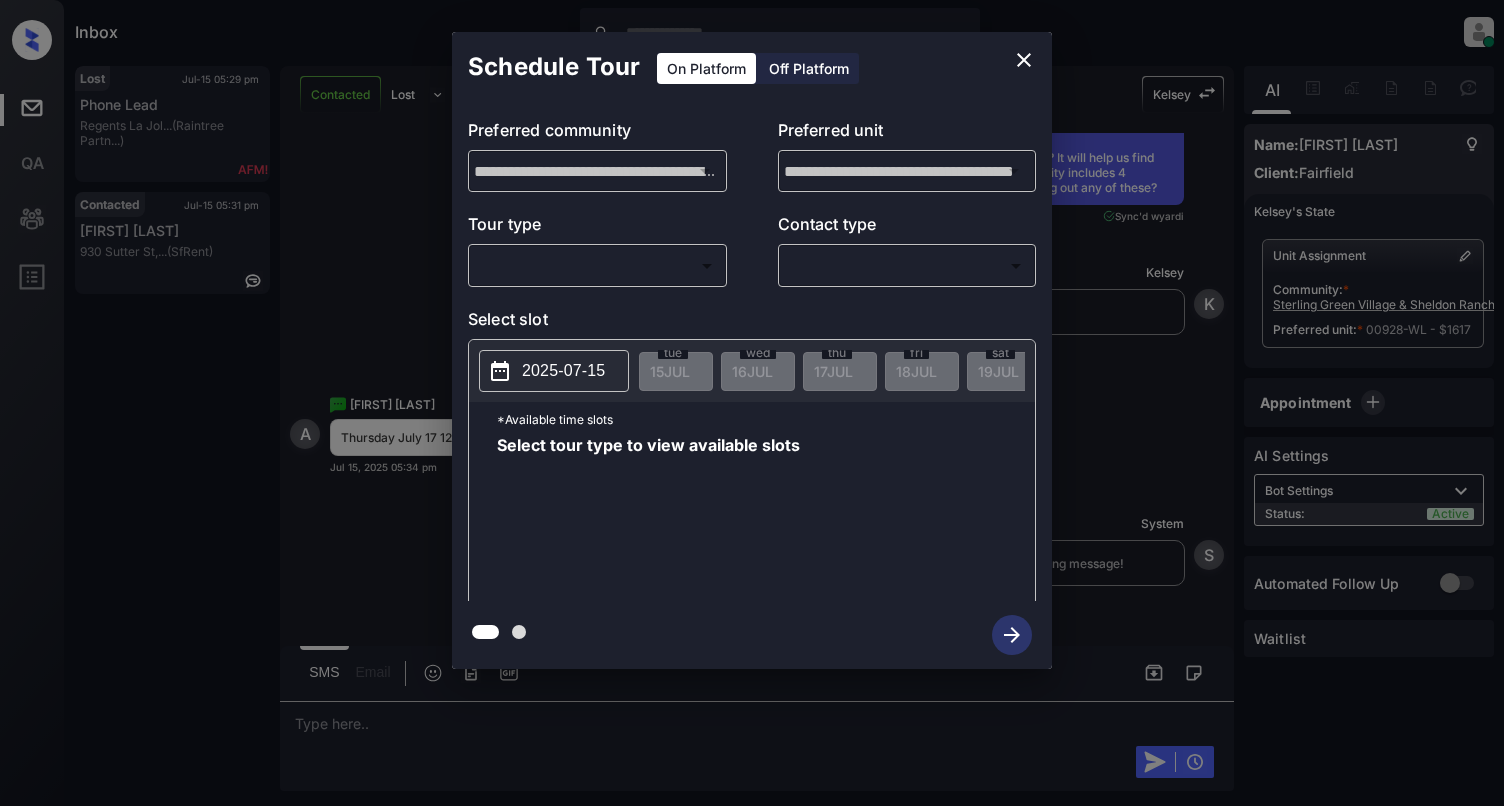 click on "2025-07-15" at bounding box center [563, 371] 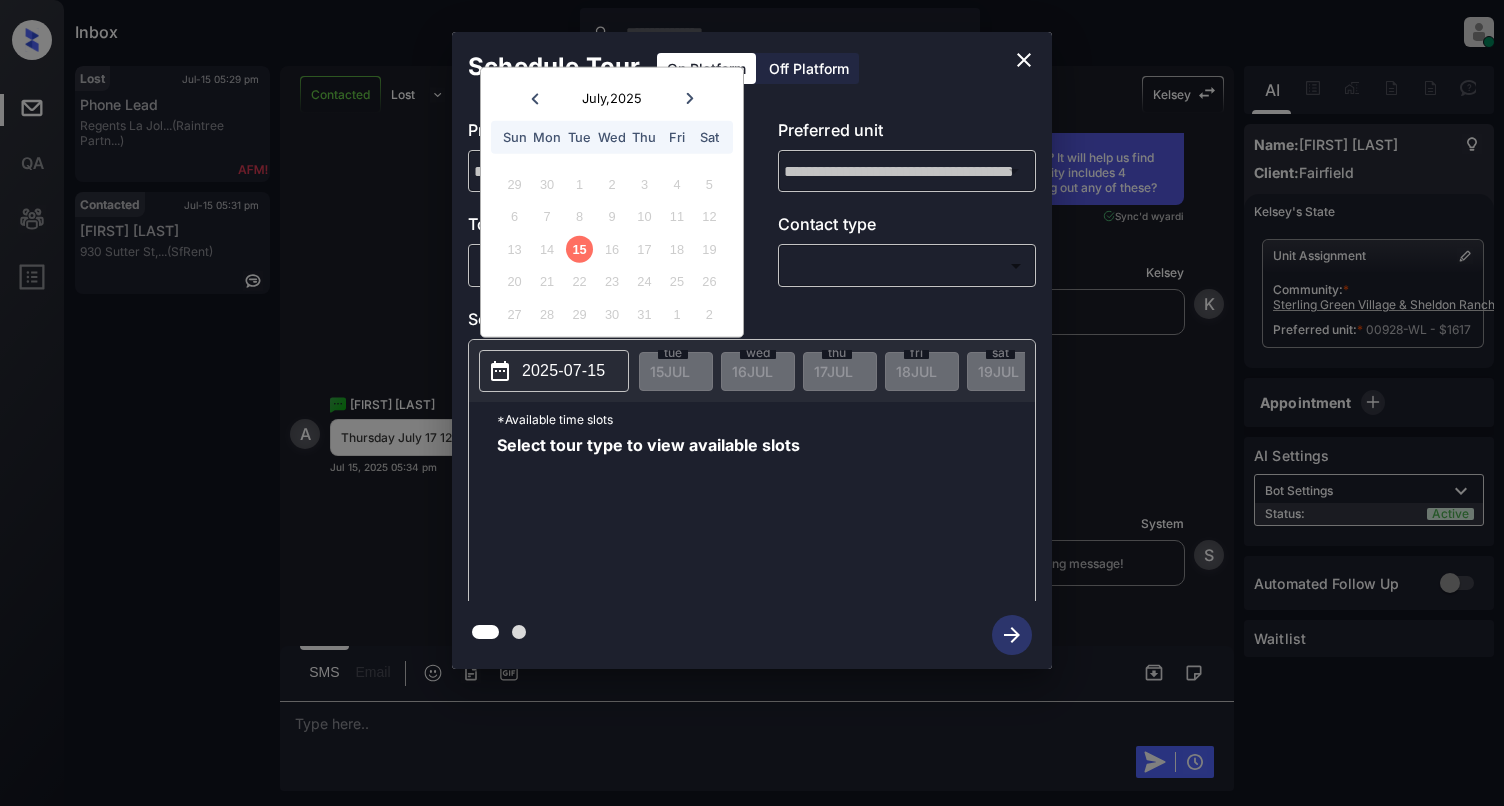 click on "July ,  2025 Sun Mon Tue Wed Thu Fri Sat" at bounding box center [612, 115] 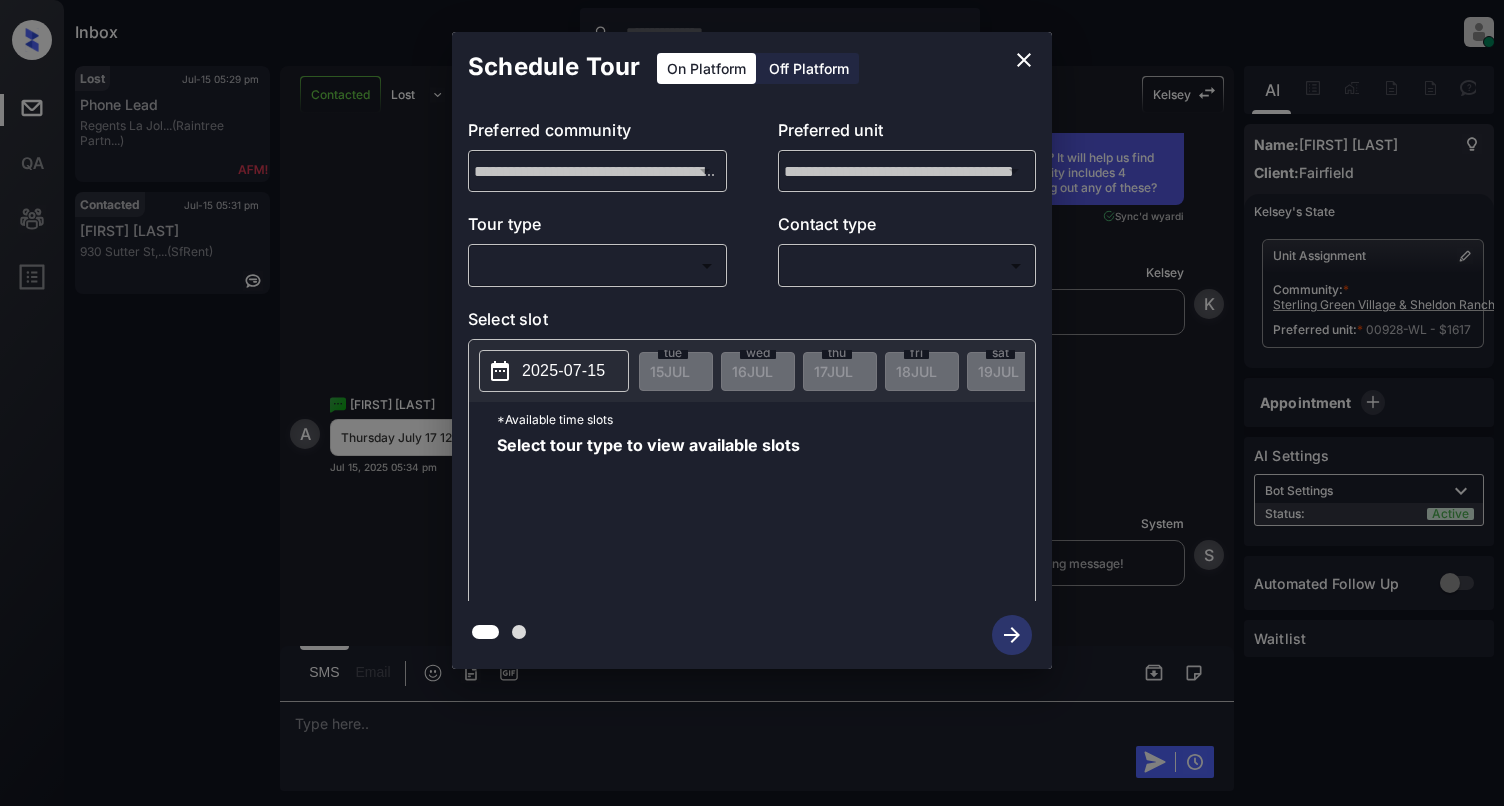 click on "Inbox Cynthia Montañez Online Set yourself   offline Set yourself   on break Profile Switch to  light  mode Sign out Lost Jul-15 05:29 pm   Phone Lead Regents La Jol...  (Raintree Partn...) Contacted Jul-15 05:31 pm   Marjurie Lewis 930 Sutter St,...  (SfRent) Contacted Lost Lead Sentiment: Angry Upon sliding the acknowledgement:  Lead will move to lost stage. * ​ SMS and call option will be set to opt out. AFM will be turned off for the lead. Kelsey New Message Kelsey Notes Note: https://conversation.getzuma.com/6876f1f0d5101592d884e909 - Paste this link into your browser to view Kelsey’s conversation with the prospect Jul 15, 2025 05:27 pm  Sync'd w  yardi K New Message Zuma Lead transferred to leasing agent: kelsey Jul 15, 2025 05:27 pm  Sync'd w  yardi Z New Message Agent Lead created via leadPoller in Inbound stage. Jul 15, 2025 05:27 pm A New Message Agent AFM Request sent to Kelsey. Jul 15, 2025 05:27 pm A New Message Agent Notes Note: ILS Note:
N/A Jul 15, 2025 05:27 pm A New Message Kelsey   K K" at bounding box center [752, 403] 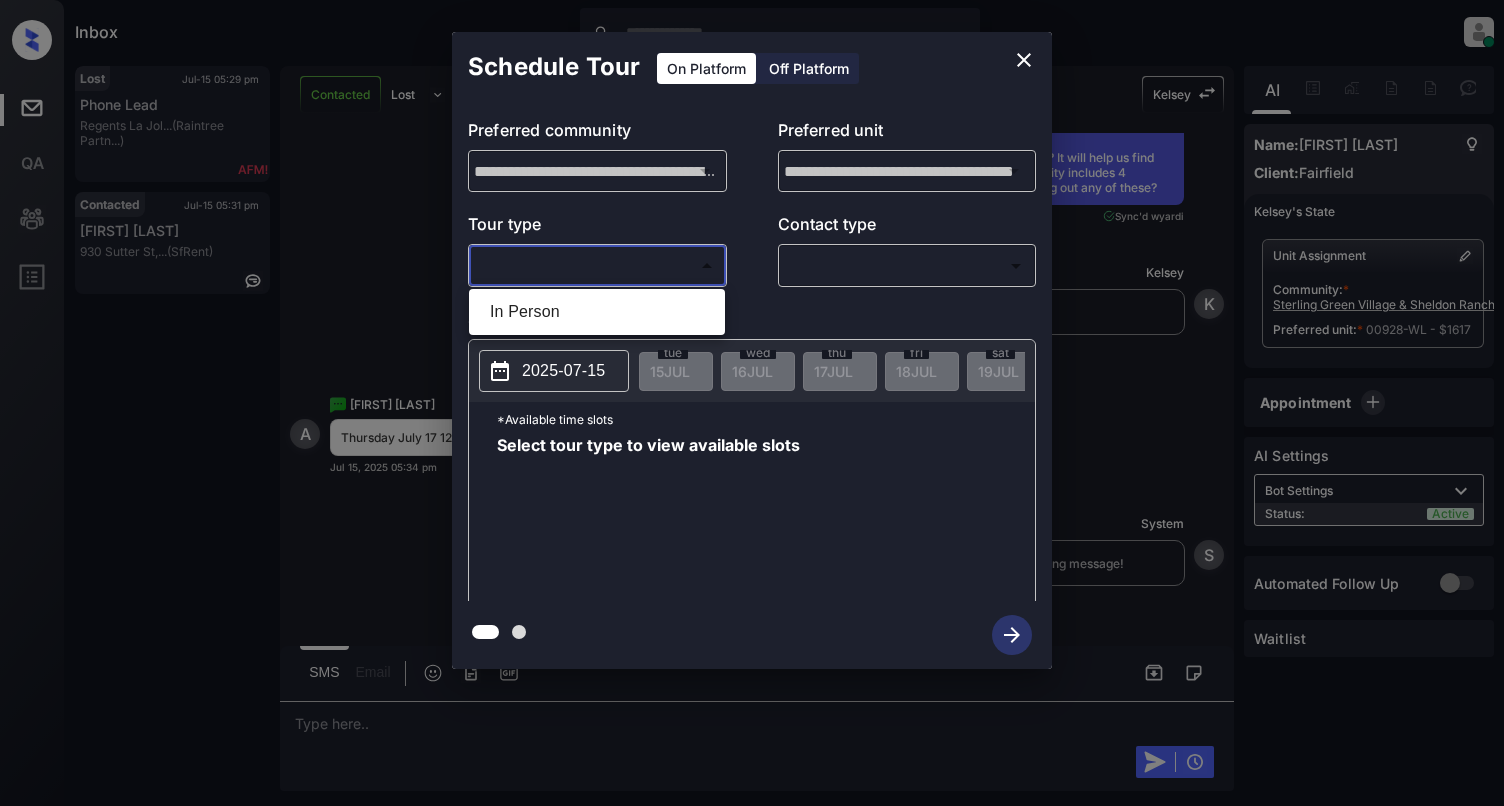 click on "In Person" at bounding box center (597, 312) 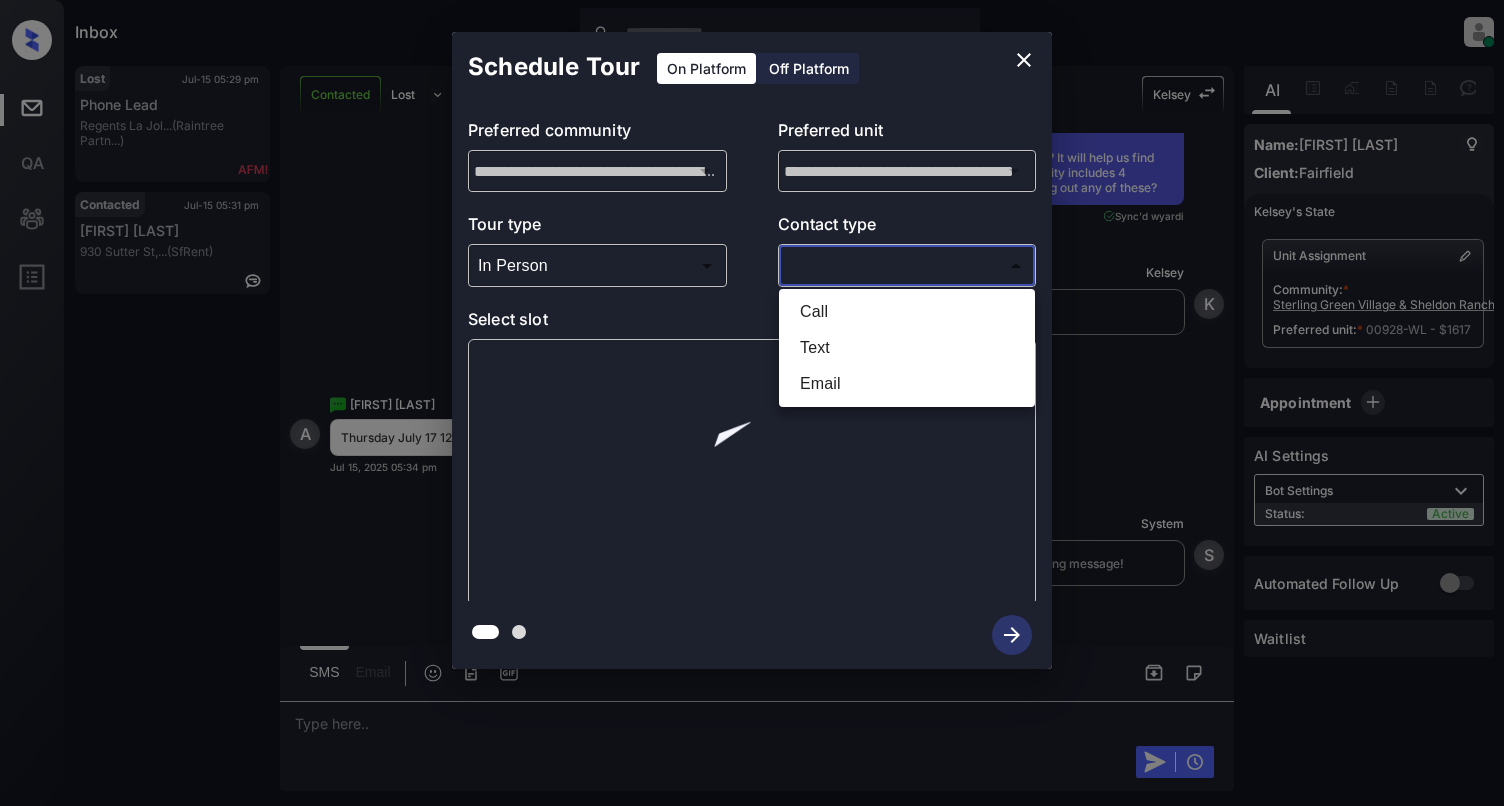 click on "Inbox Cynthia Montañez Online Set yourself   offline Set yourself   on break Profile Switch to  light  mode Sign out Lost Jul-15 05:29 pm   Phone Lead Regents La Jol...  (Raintree Partn...) Contacted Jul-15 05:31 pm   Marjurie Lewis 930 Sutter St,...  (SfRent) Contacted Lost Lead Sentiment: Angry Upon sliding the acknowledgement:  Lead will move to lost stage. * ​ SMS and call option will be set to opt out. AFM will be turned off for the lead. Kelsey New Message Kelsey Notes Note: https://conversation.getzuma.com/6876f1f0d5101592d884e909 - Paste this link into your browser to view Kelsey’s conversation with the prospect Jul 15, 2025 05:27 pm  Sync'd w  yardi K New Message Zuma Lead transferred to leasing agent: kelsey Jul 15, 2025 05:27 pm  Sync'd w  yardi Z New Message Agent Lead created via leadPoller in Inbound stage. Jul 15, 2025 05:27 pm A New Message Agent AFM Request sent to Kelsey. Jul 15, 2025 05:27 pm A New Message Agent Notes Note: ILS Note:
N/A Jul 15, 2025 05:27 pm A New Message Kelsey   K K" at bounding box center [752, 403] 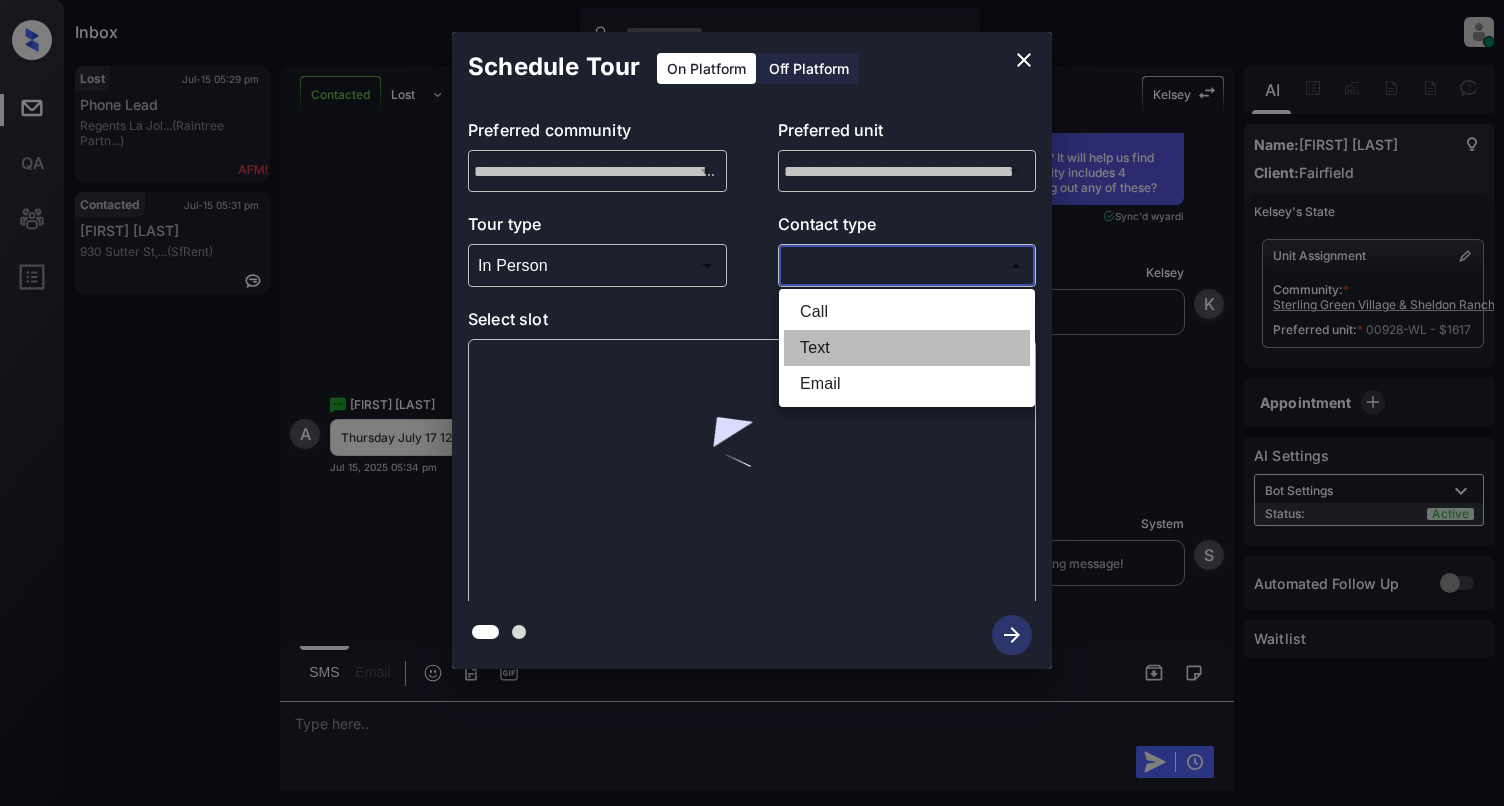 click on "Text" at bounding box center [907, 348] 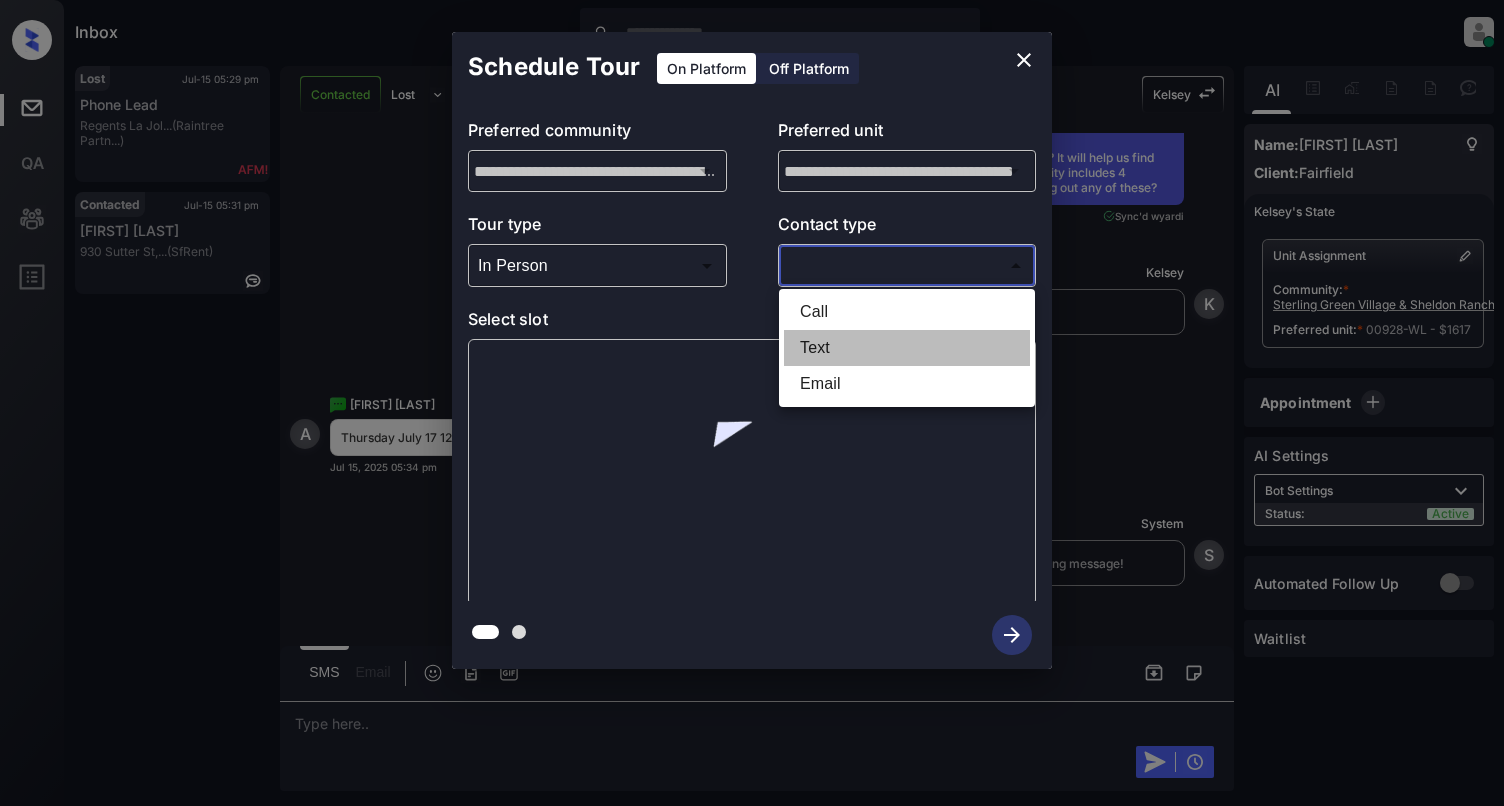 type on "****" 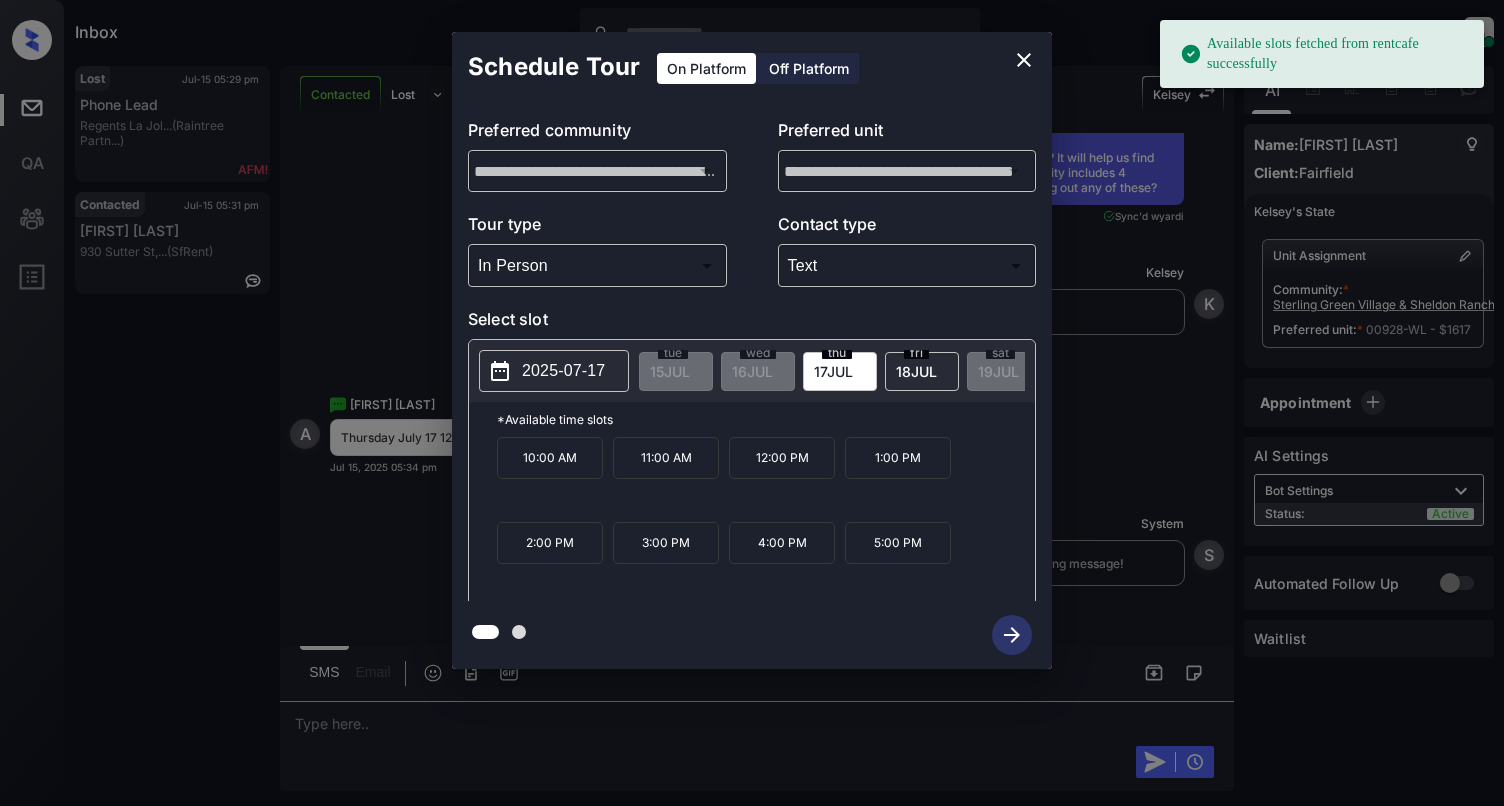 click on "2025-07-17" at bounding box center (563, 371) 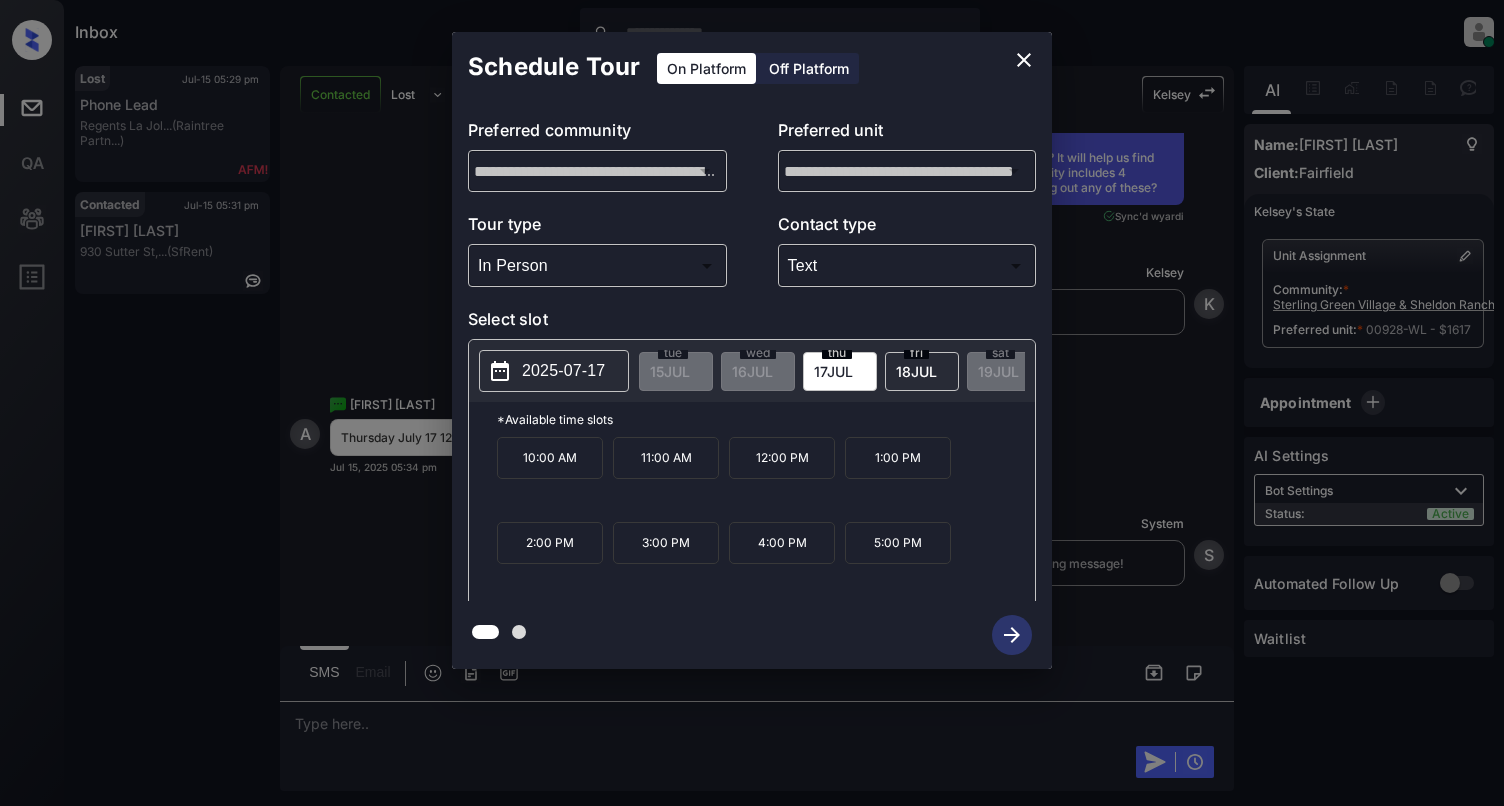 click on "2:00 PM" at bounding box center [550, 543] 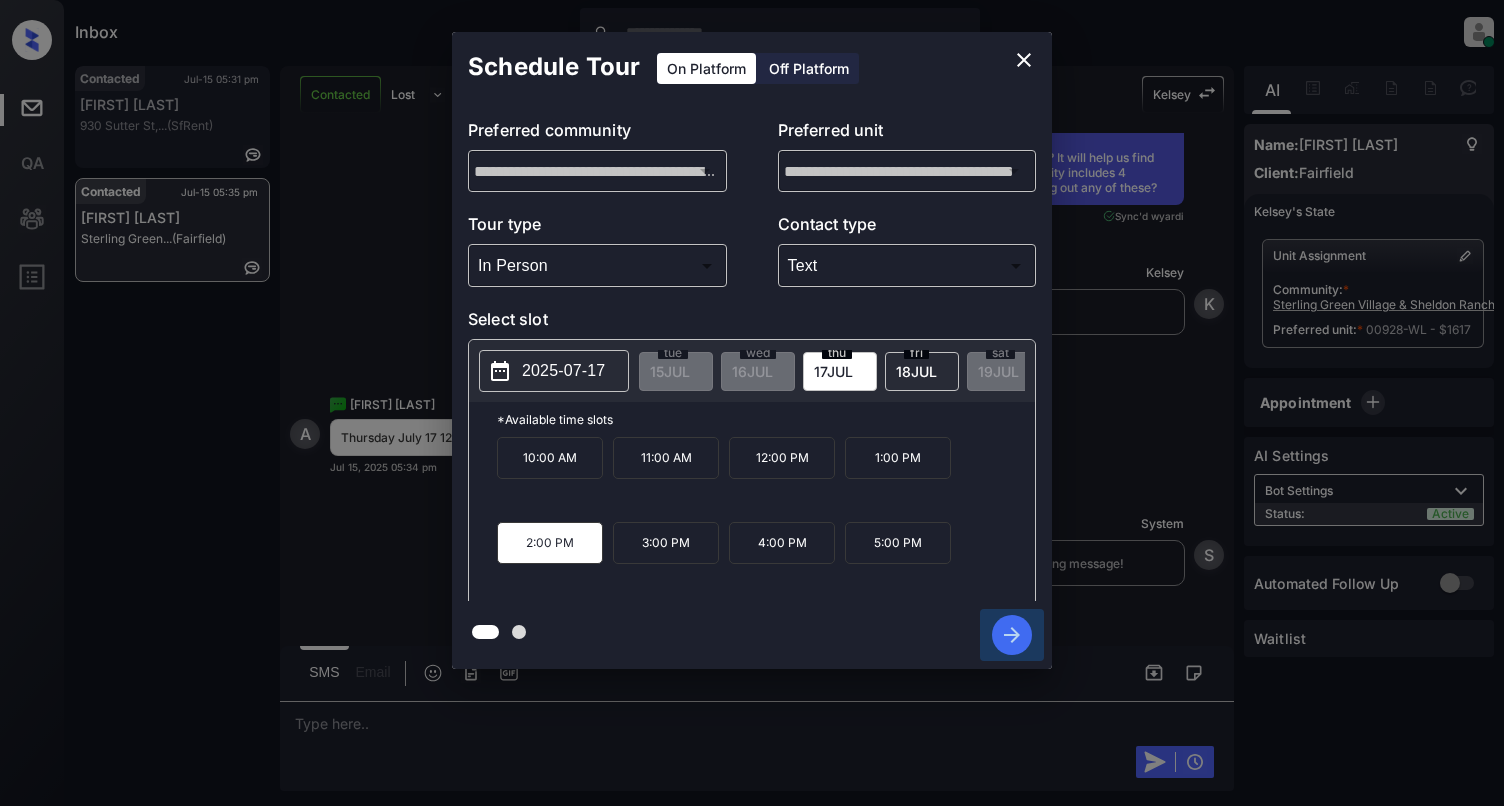 click 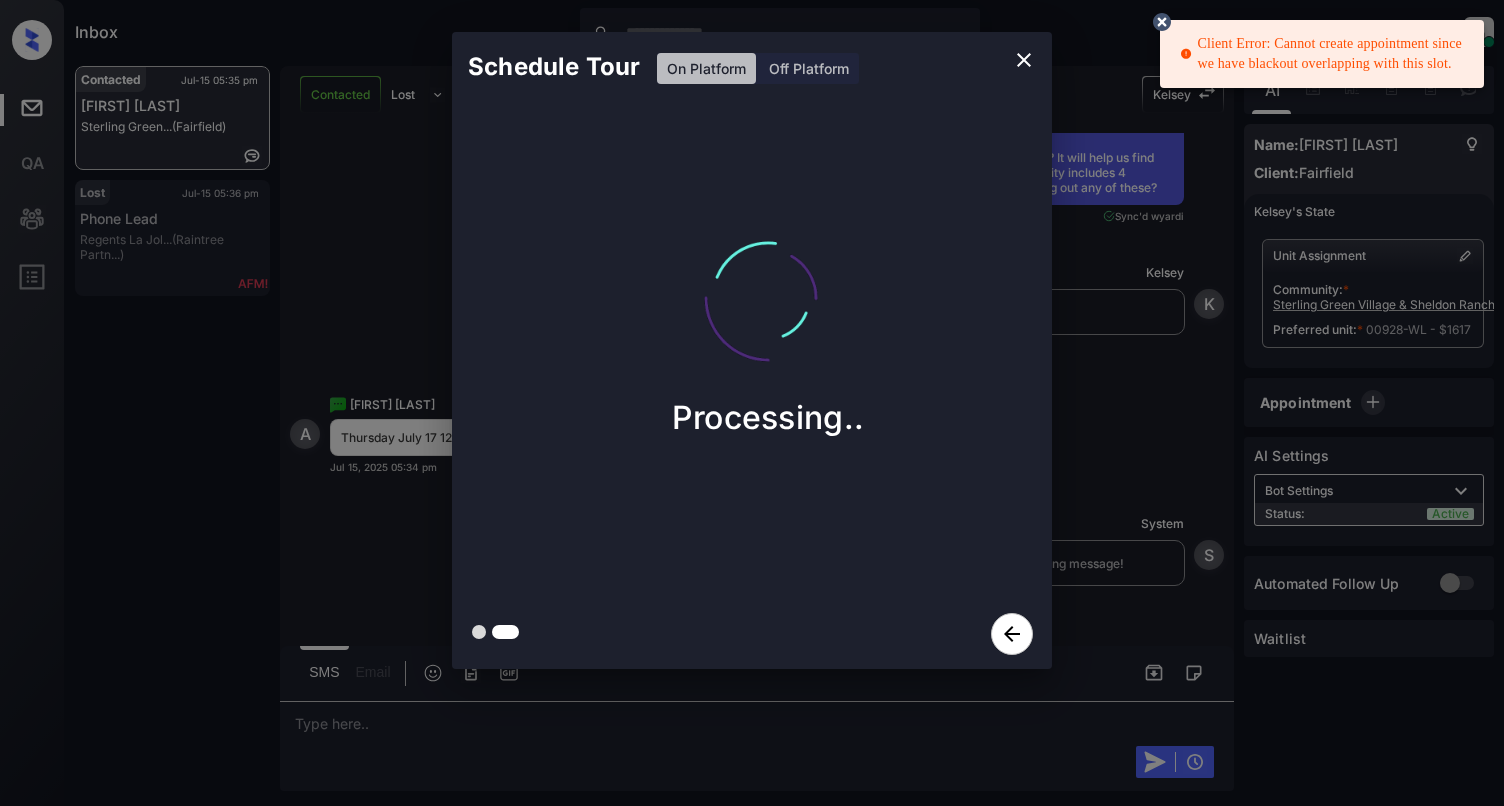 click 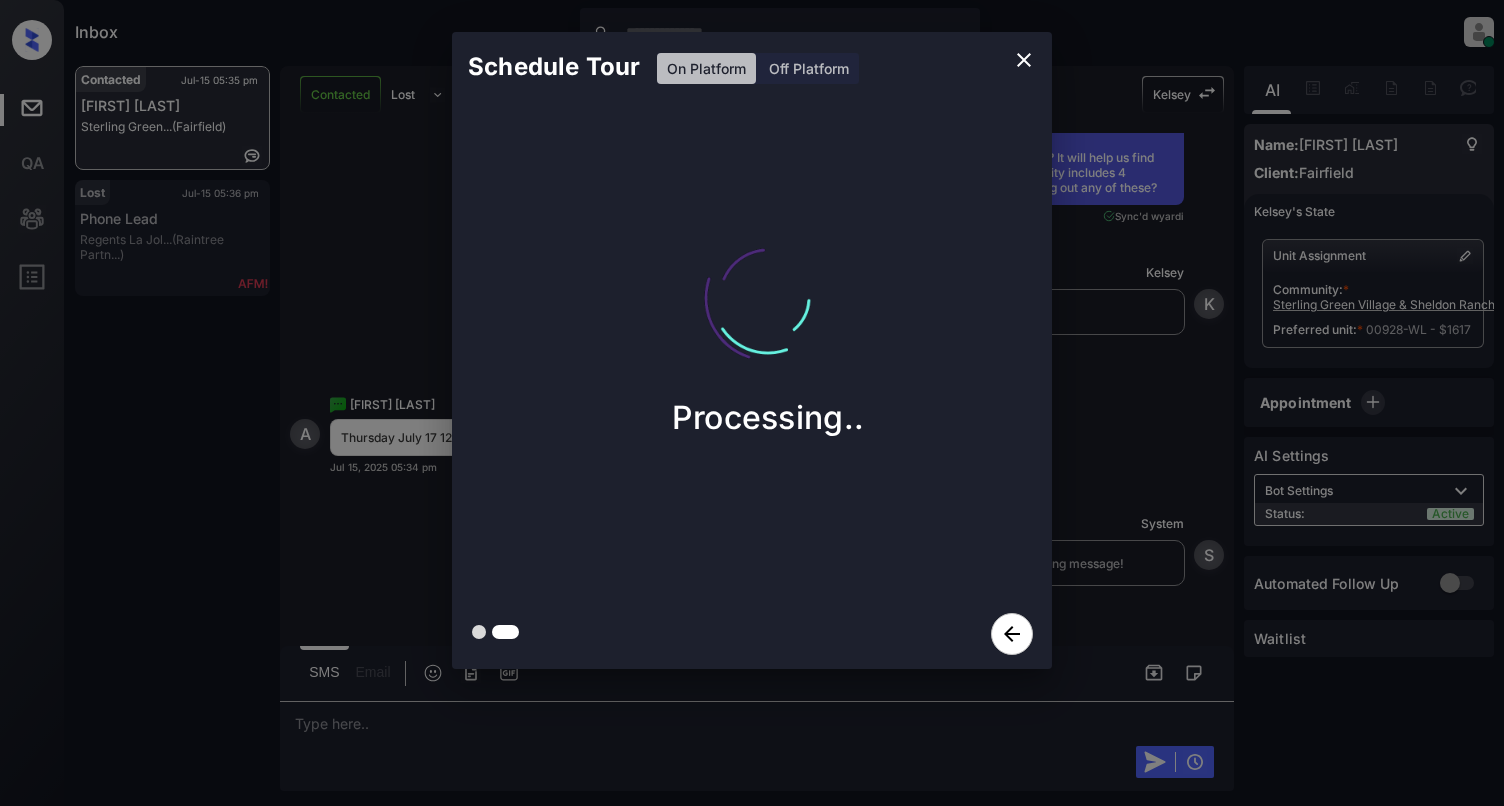 click 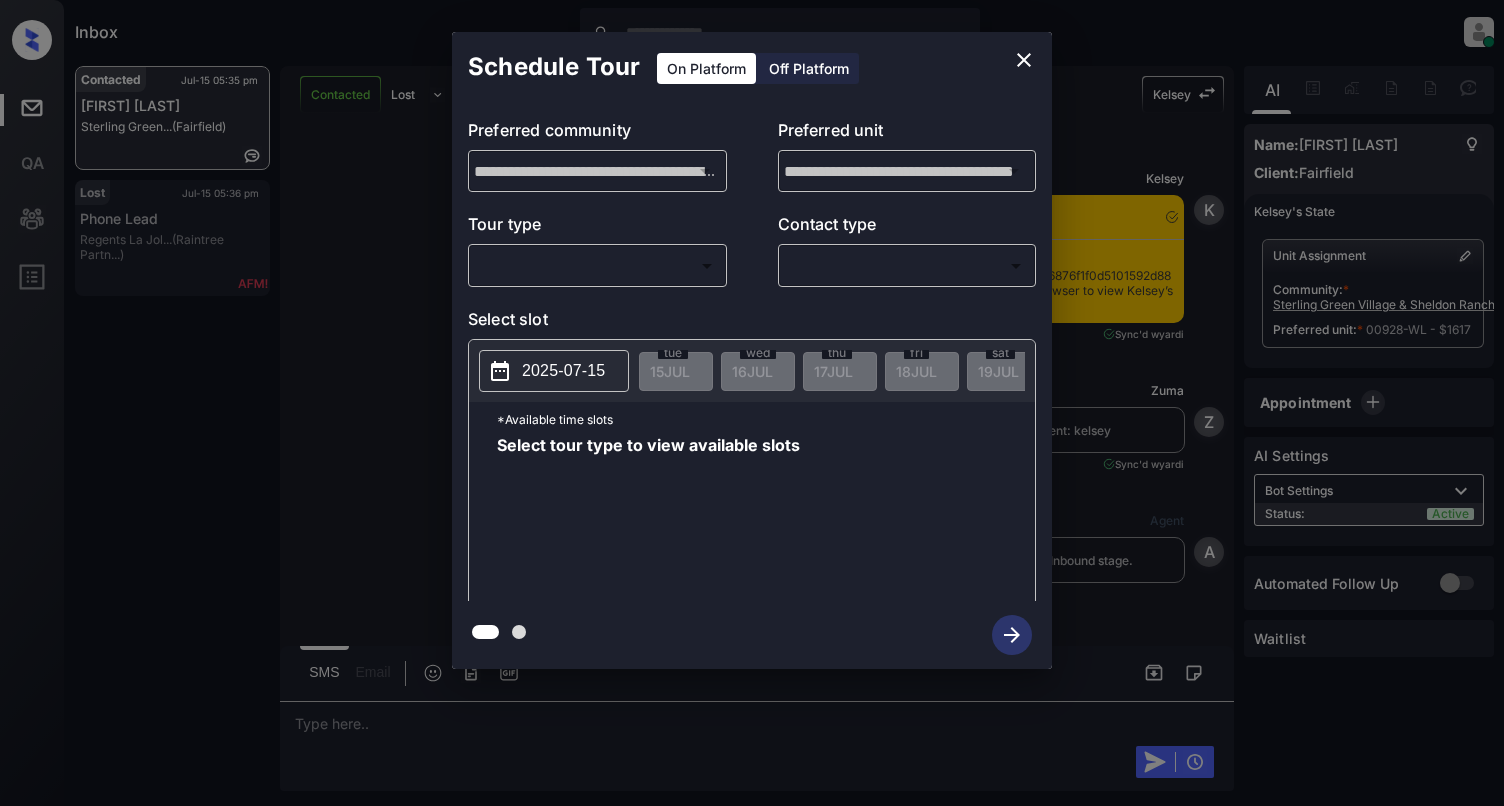 scroll, scrollTop: 0, scrollLeft: 0, axis: both 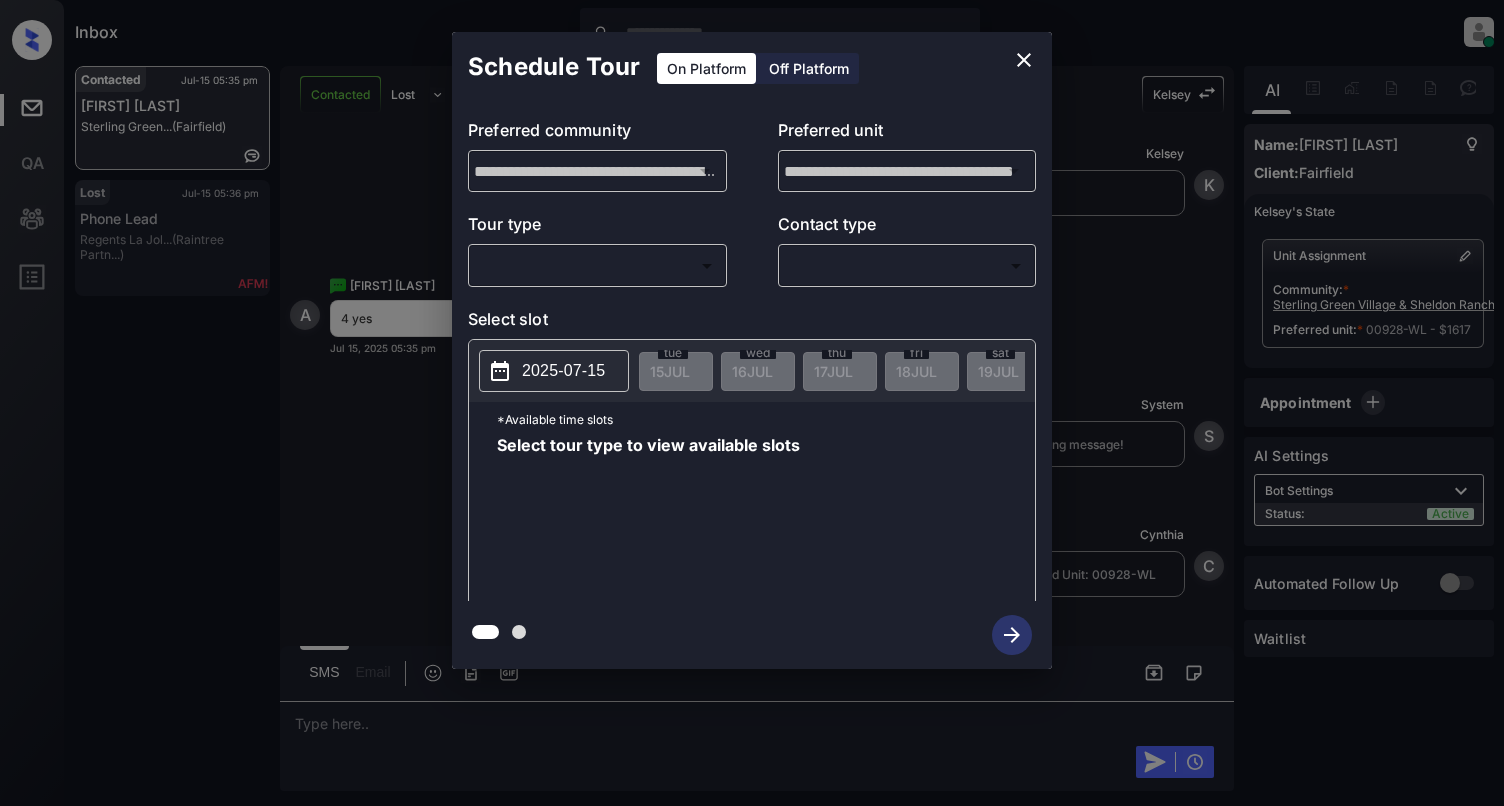 click on "Inbox [FIRST] [LAST] Online Set yourself   offline Set yourself   on break Profile Switch to  light  mode Sign out Contacted Jul-15 05:35 pm   [FIRST] [LAST] [BRAND]...  ([CITY]) Lost Jul-15 05:36 pm   Phone Lead [BRAND] [BRAND]...  ([BRAND]) Contacted Lost Lead Sentiment: Angry Upon sliding the acknowledgement:  Lead will move to lost stage. * ​ SMS and call option will be set to opt out. AFM will be turned off for the lead. [FIRST] New Message [FIRST] Notes Note: https://conversation.getzuma.com/6876f1f0d5101592d884e909 - Paste this link into your browser to view [FIRST]’s conversation with the prospect Jul 15, 2025 05:27 pm  Sync'd w  yardi K New Message Zuma Lead transferred to leasing agent: kelsey Jul 15, 2025 05:27 pm  Sync'd w  yardi Z New Message Agent Lead created via leadPoller in Inbound stage. Jul 15, 2025 05:27 pm A New Message Agent AFM Request sent to [FIRST]. Jul 15, 2025 05:27 pm A New Message Agent Notes Note: ILS Note:
N/A Jul 15, 2025 05:27 pm A New Message [FIRST]   K" at bounding box center [752, 403] 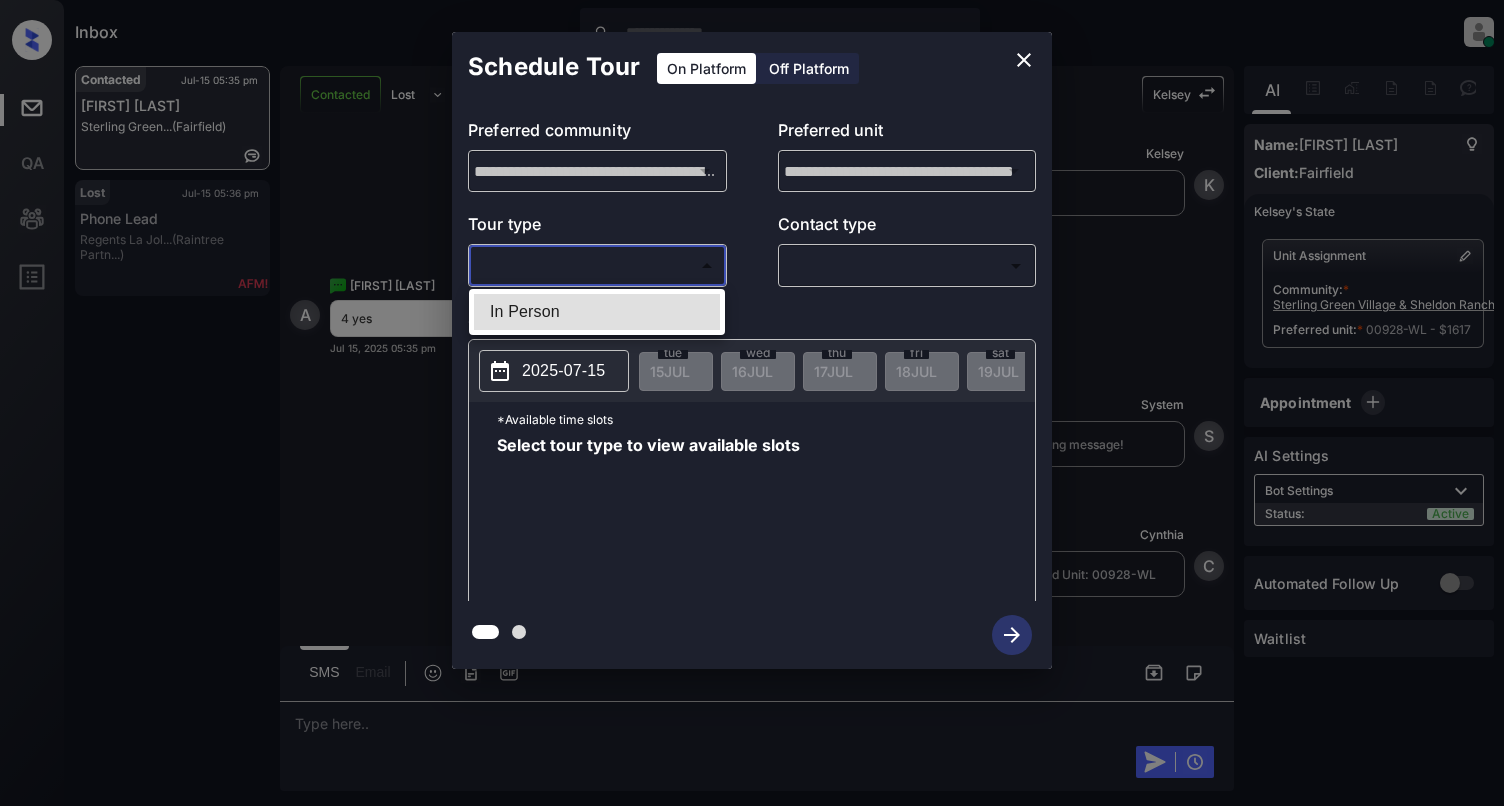 click on "In Person" at bounding box center [597, 312] 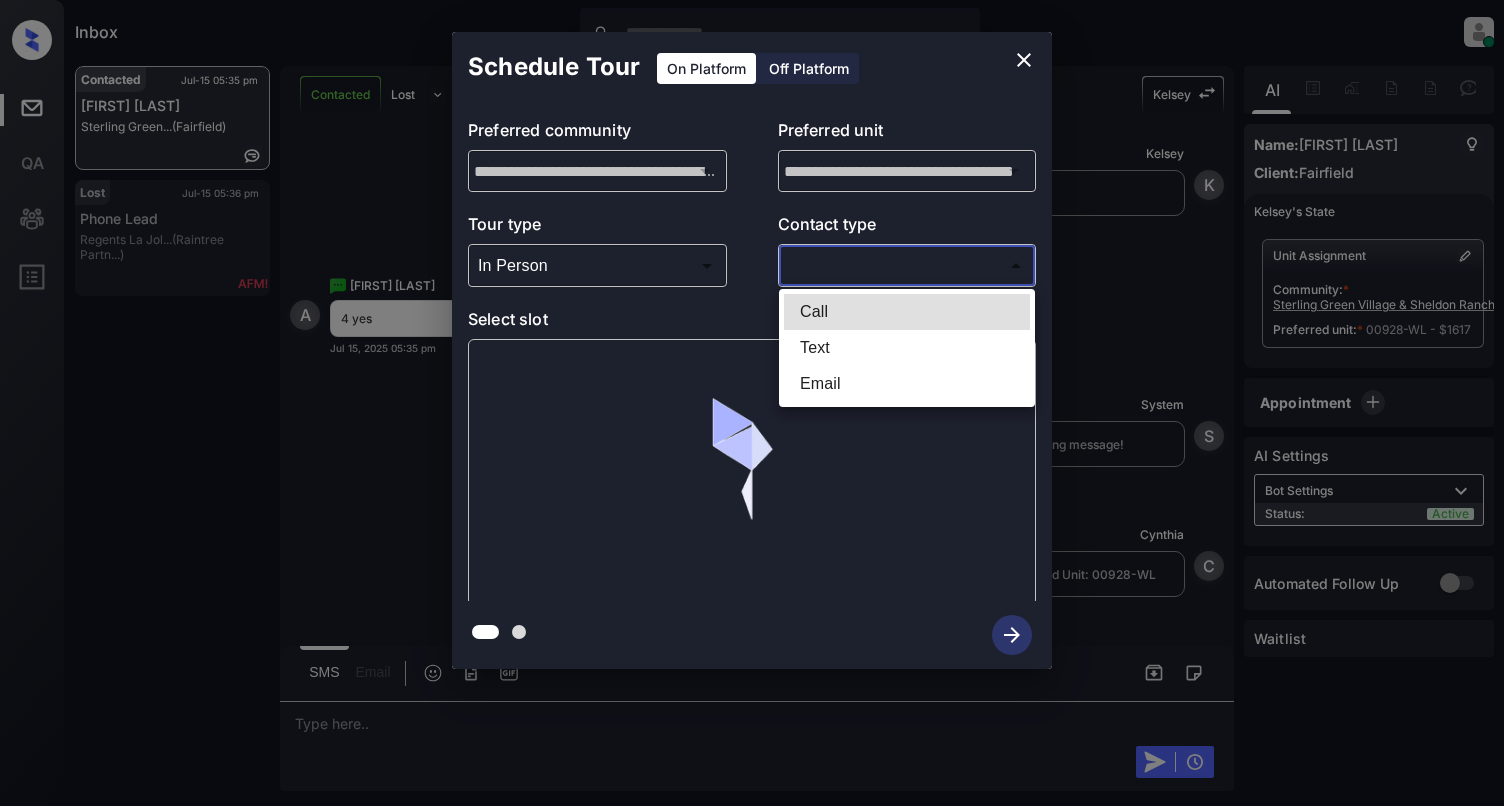 click on "Inbox [FIRST] [LAST] Online Set yourself   offline Set yourself   on break Profile Switch to  light  mode Sign out Contacted Jul-15 05:35 pm   [FIRST] [LAST] [BRAND]...  ([CITY]) Lost Jul-15 05:36 pm   Phone Lead [BRAND] [BRAND]...  ([BRAND]) Contacted Lost Lead Sentiment: Angry Upon sliding the acknowledgement:  Lead will move to lost stage. * ​ SMS and call option will be set to opt out. AFM will be turned off for the lead. [FIRST] New Message [FIRST] Notes Note: https://conversation.getzuma.com/6876f1f0d5101592d884e909 - Paste this link into your browser to view [FIRST]’s conversation with the prospect Jul 15, 2025 05:27 pm  Sync'd w  yardi K New Message Zuma Lead transferred to leasing agent: kelsey Jul 15, 2025 05:27 pm  Sync'd w  yardi Z New Message Agent Lead created via leadPoller in Inbound stage. Jul 15, 2025 05:27 pm A New Message Agent AFM Request sent to [FIRST]. Jul 15, 2025 05:27 pm A New Message Agent Notes Note: ILS Note:
N/A Jul 15, 2025 05:27 pm A New Message [FIRST]   K" at bounding box center (752, 403) 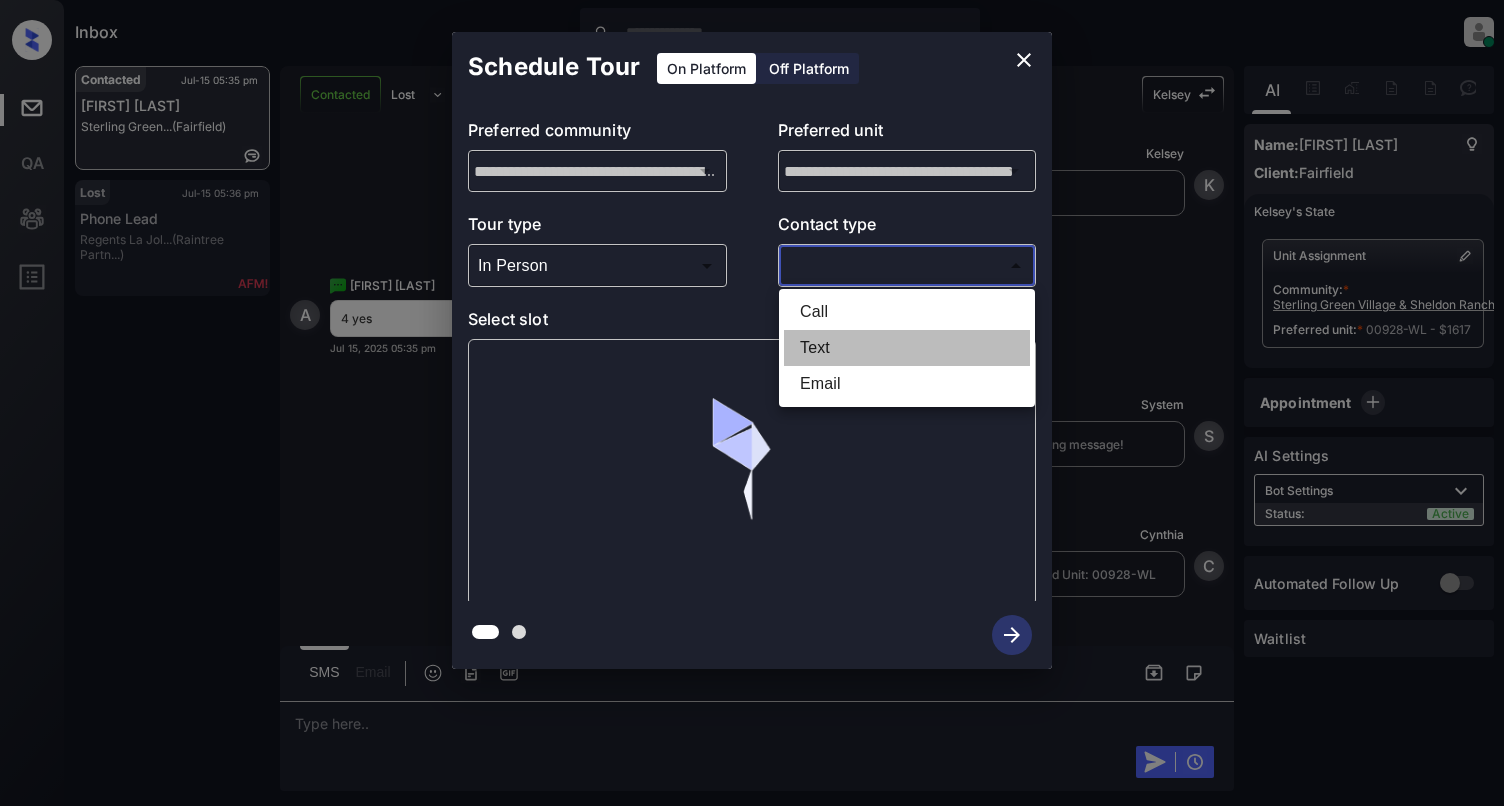 click on "Text" at bounding box center [907, 348] 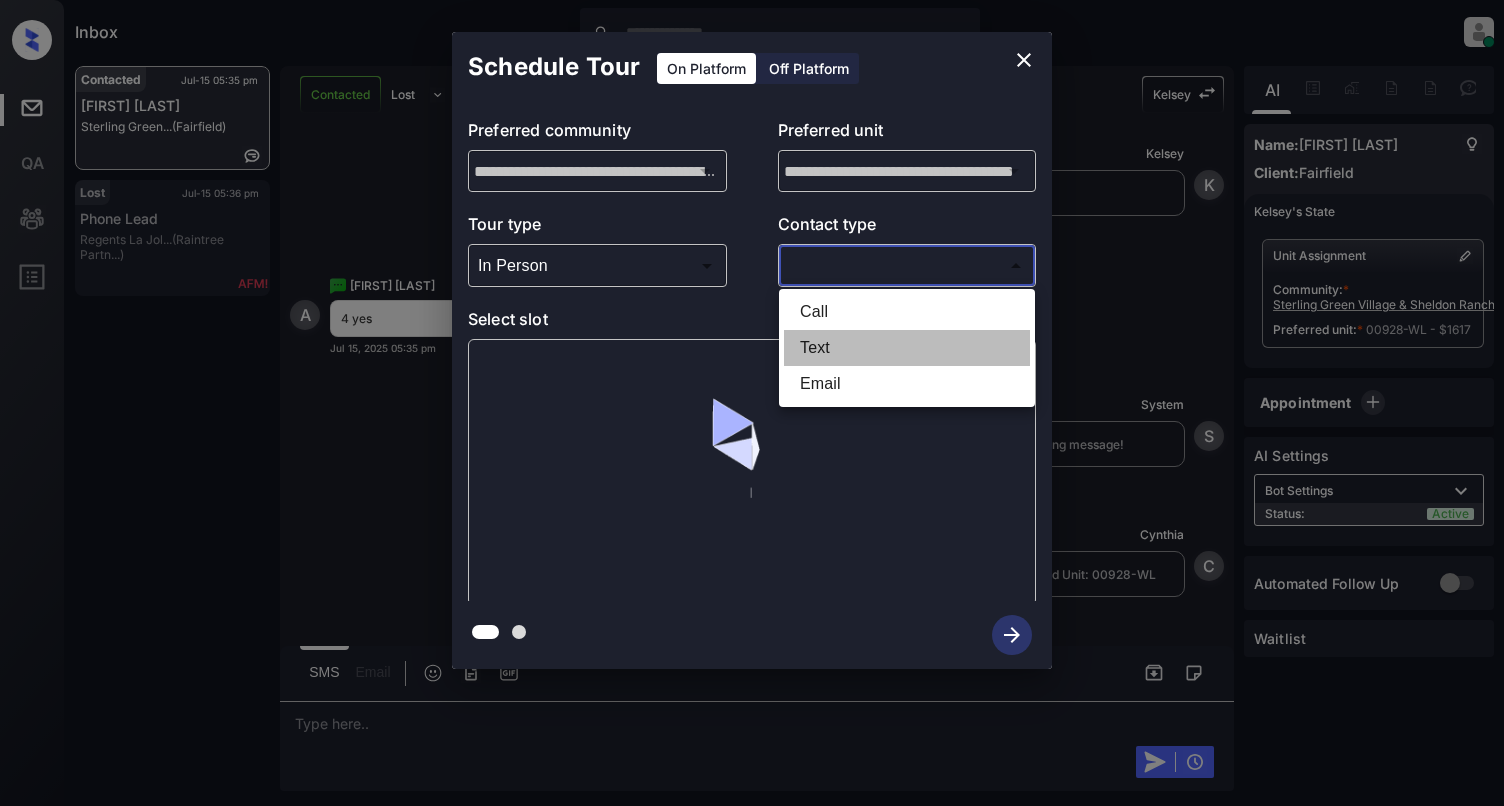 type on "****" 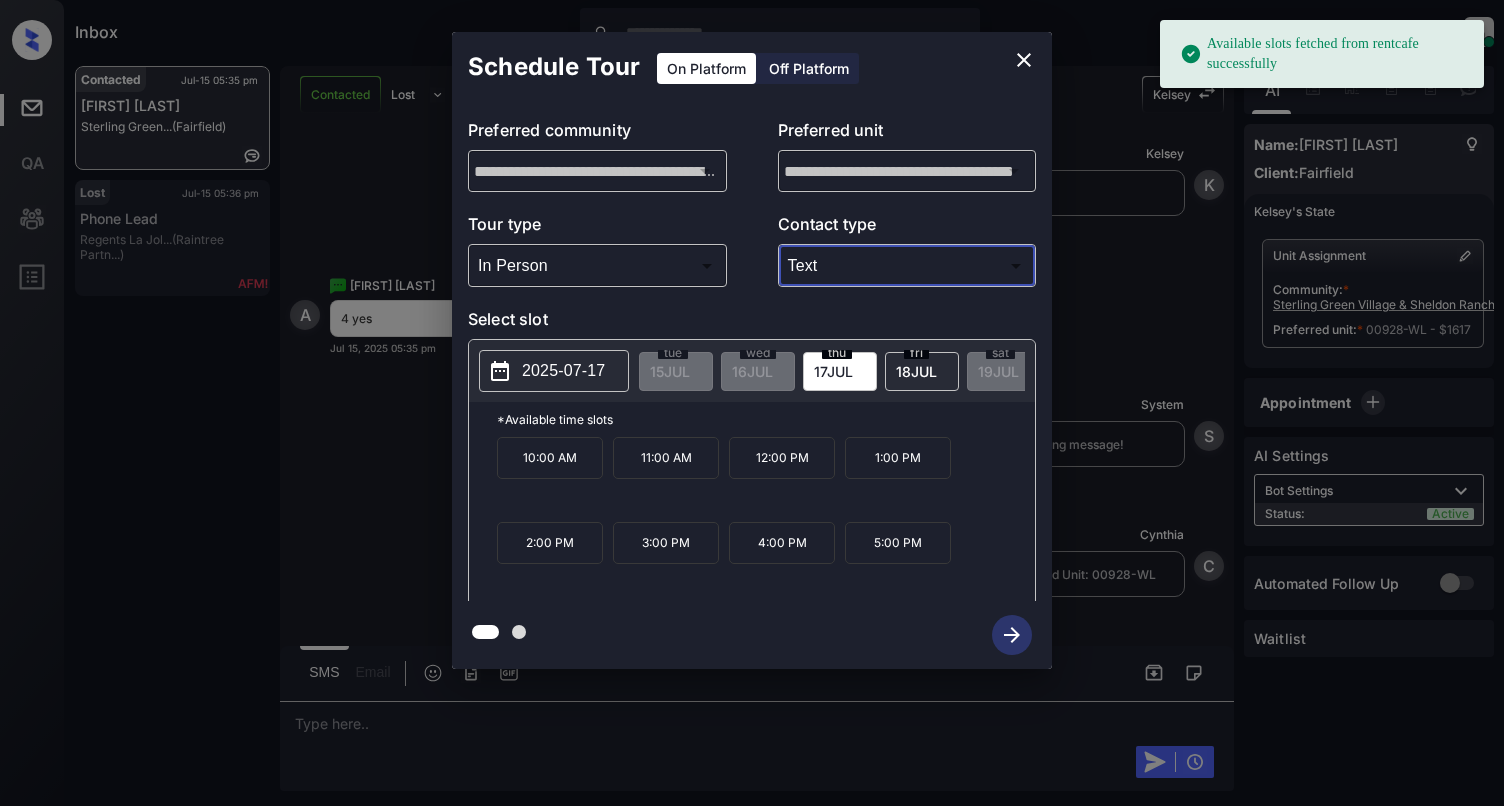 click on "2:00 PM" at bounding box center (550, 543) 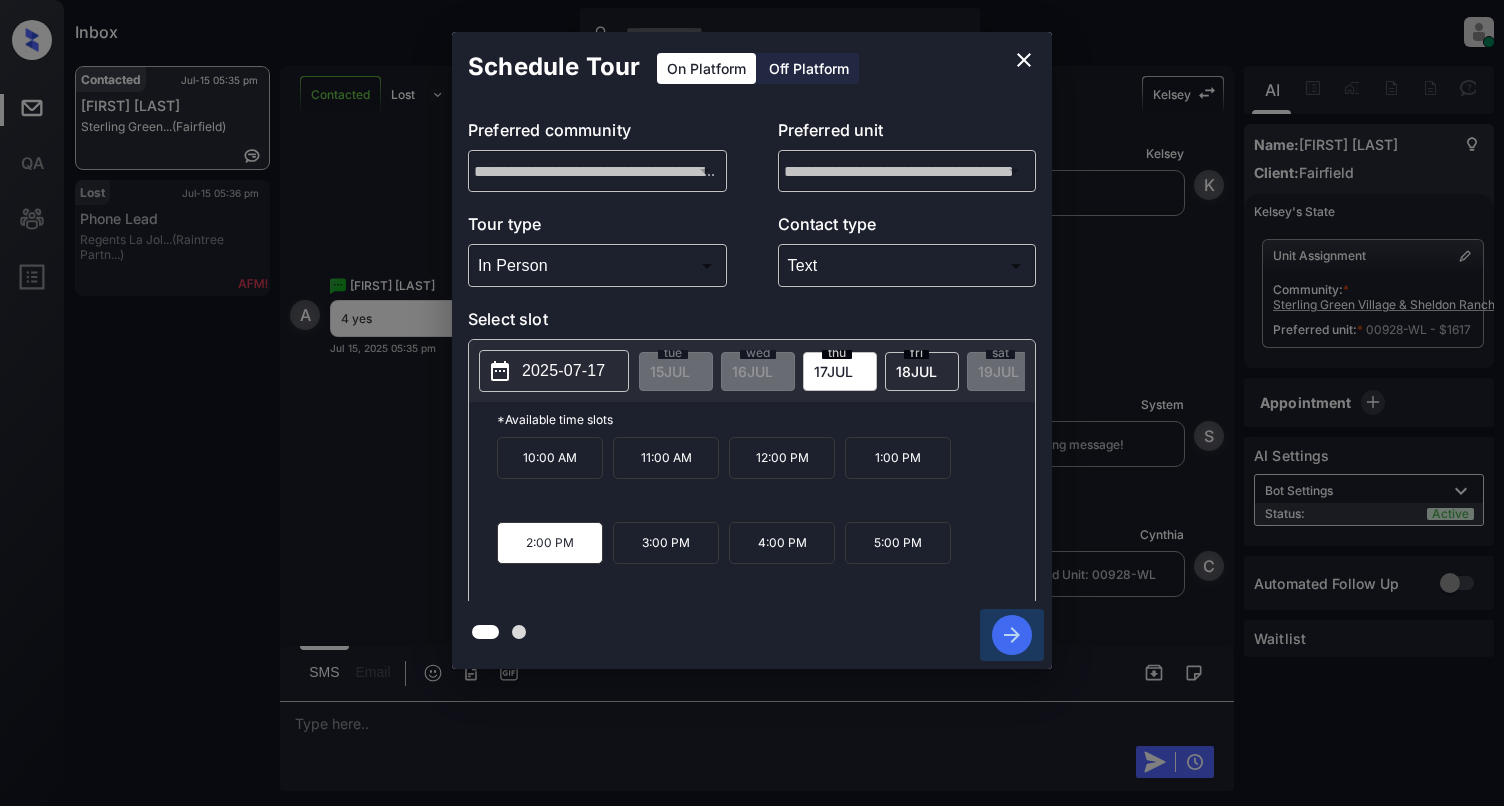 click 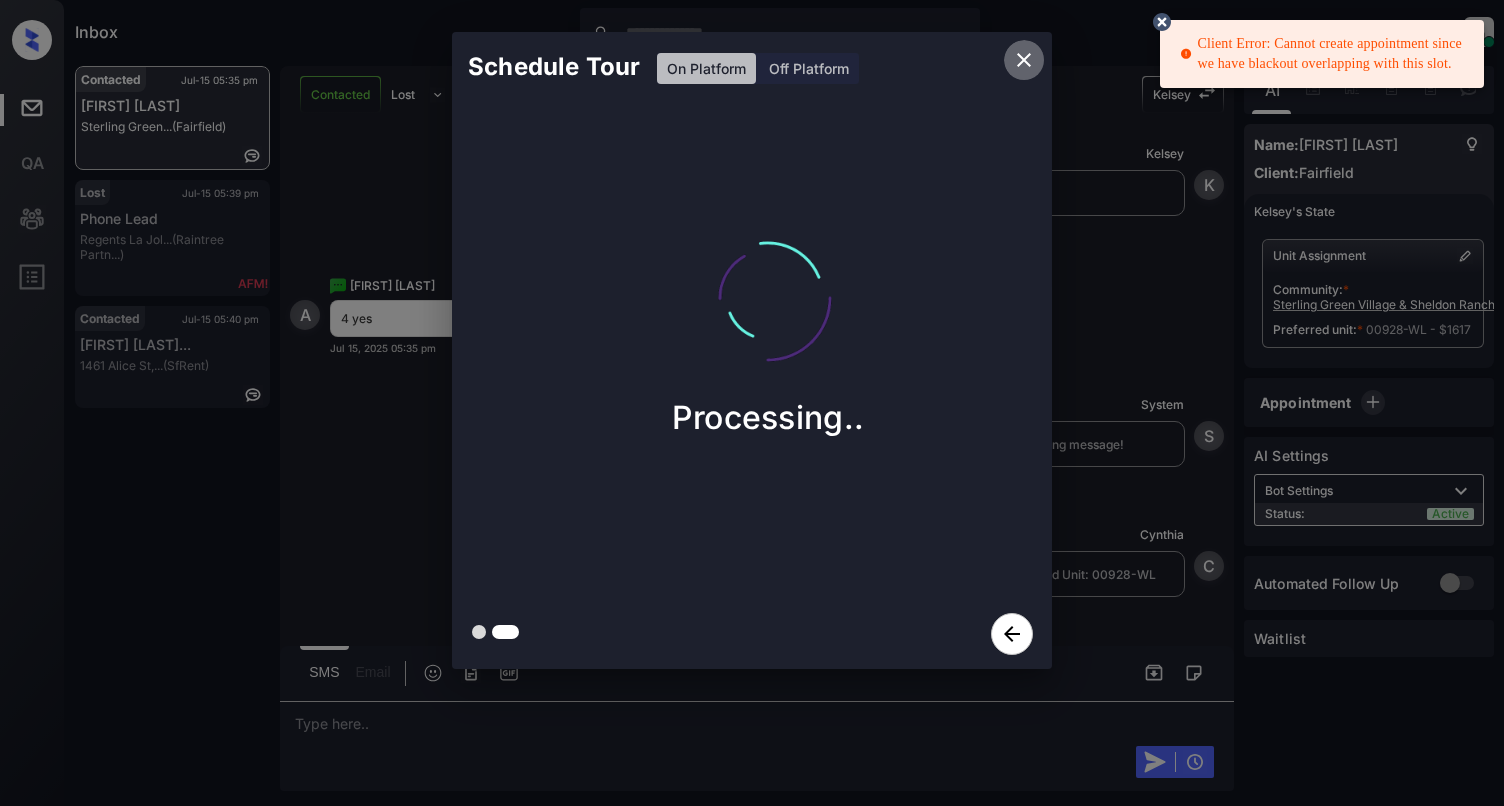 click 